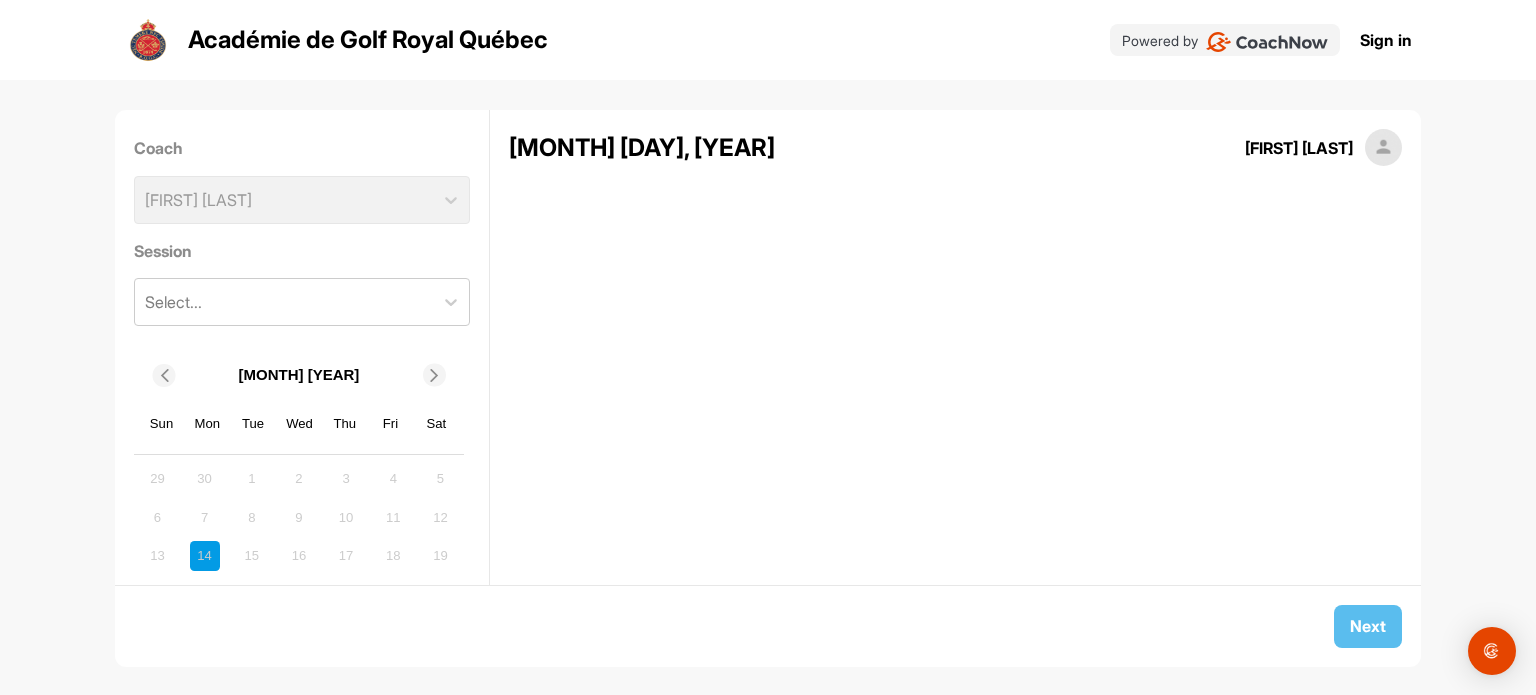 scroll, scrollTop: 0, scrollLeft: 0, axis: both 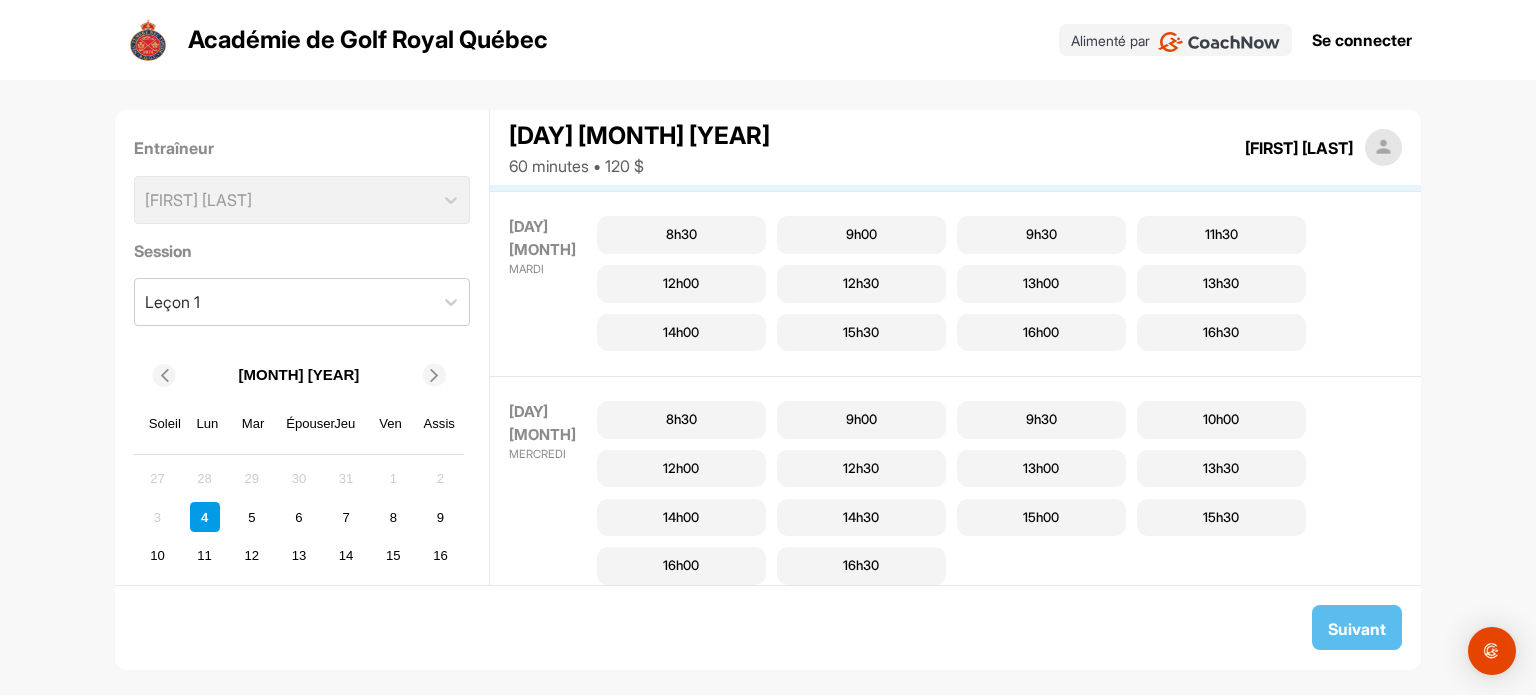 click on "14h00" at bounding box center (681, 332) 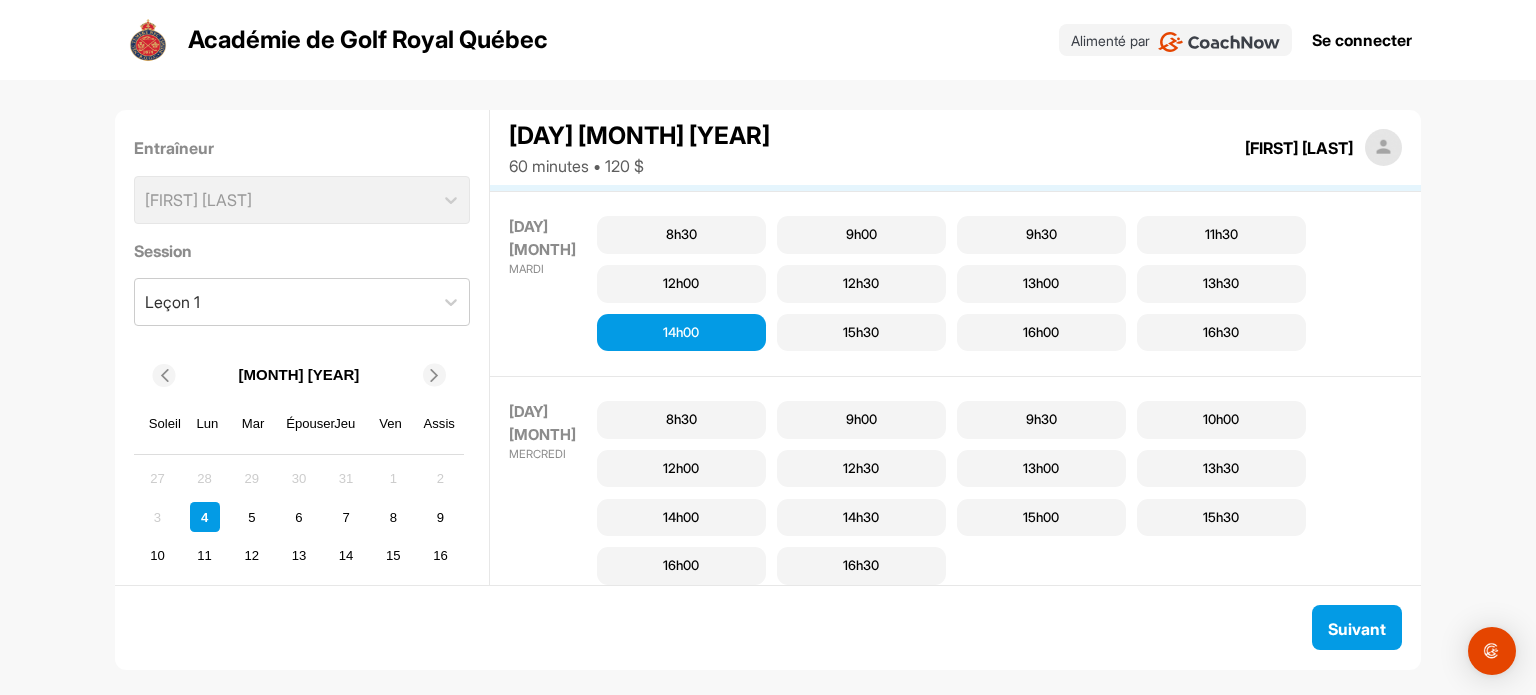 click on "14h00" at bounding box center [681, 332] 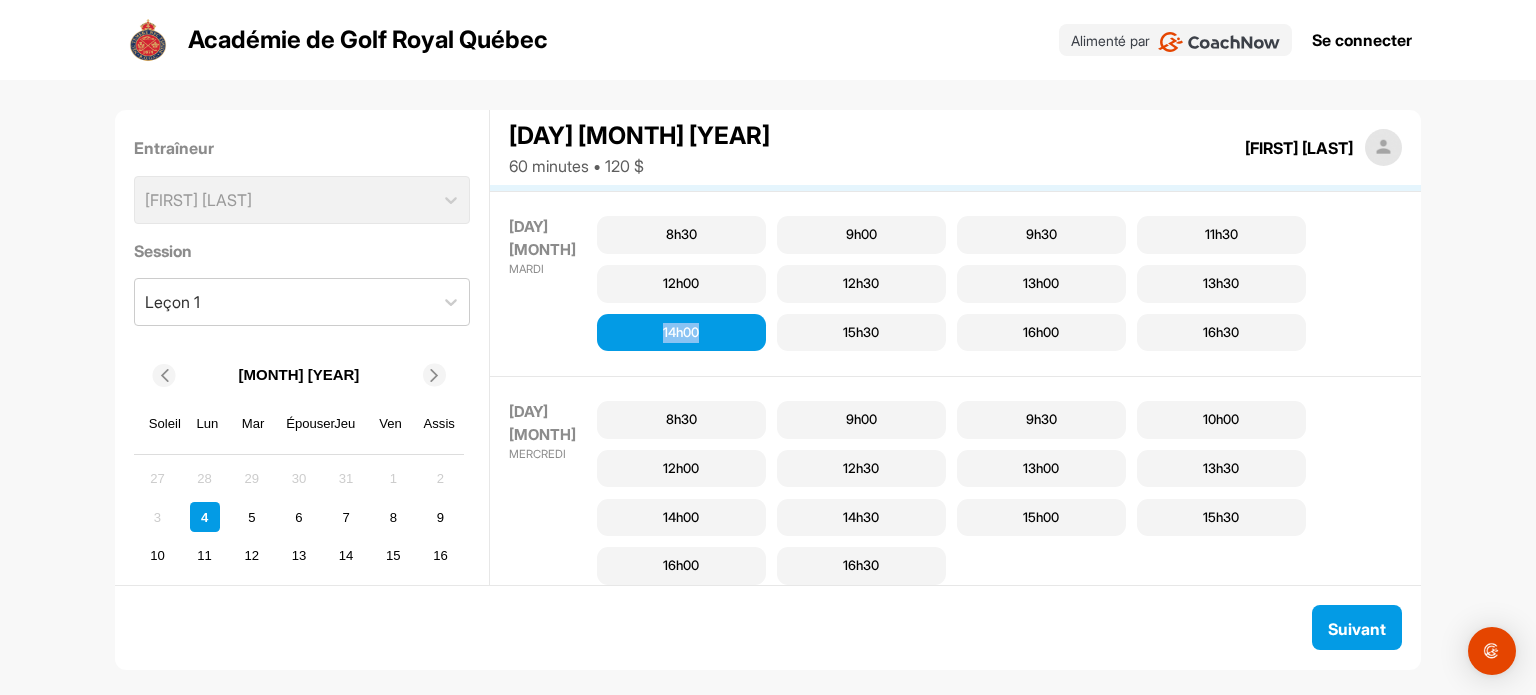click on "14h00" at bounding box center (681, 332) 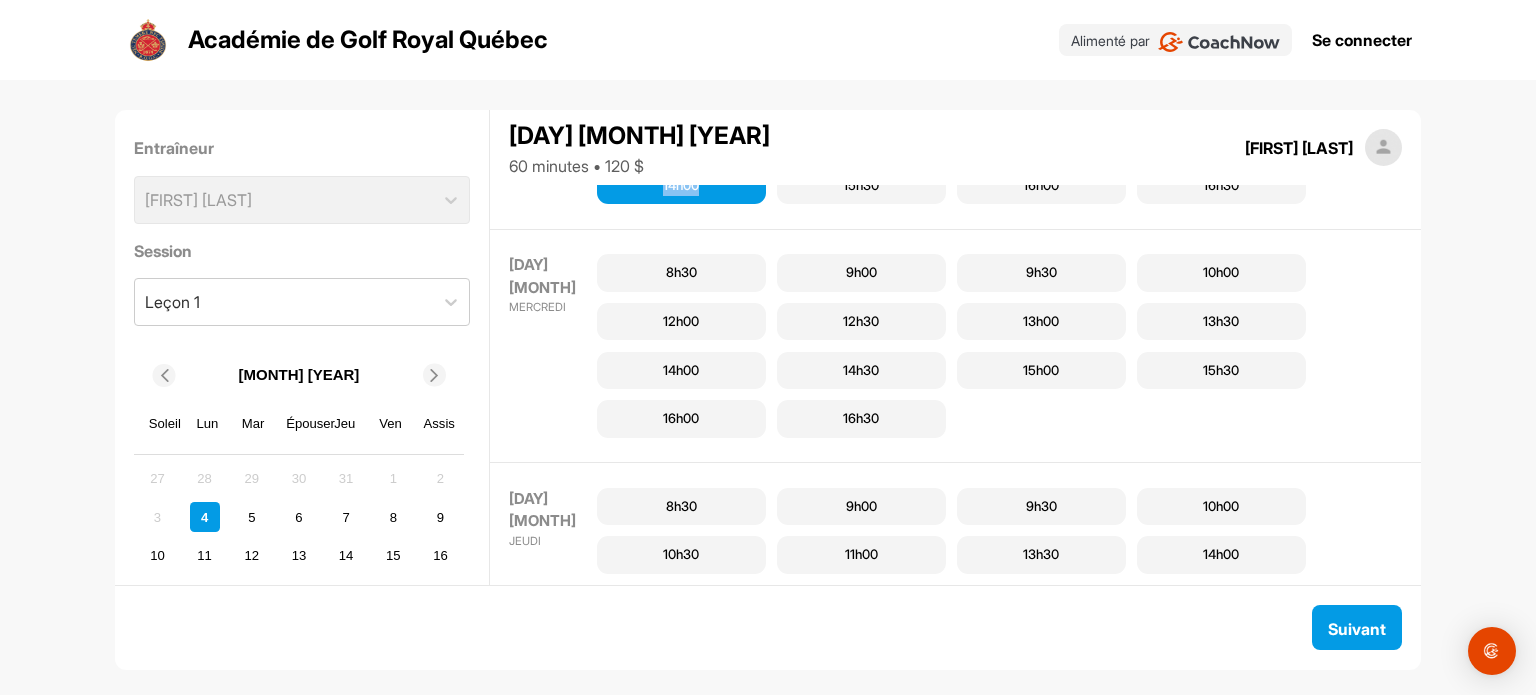 scroll, scrollTop: 100, scrollLeft: 0, axis: vertical 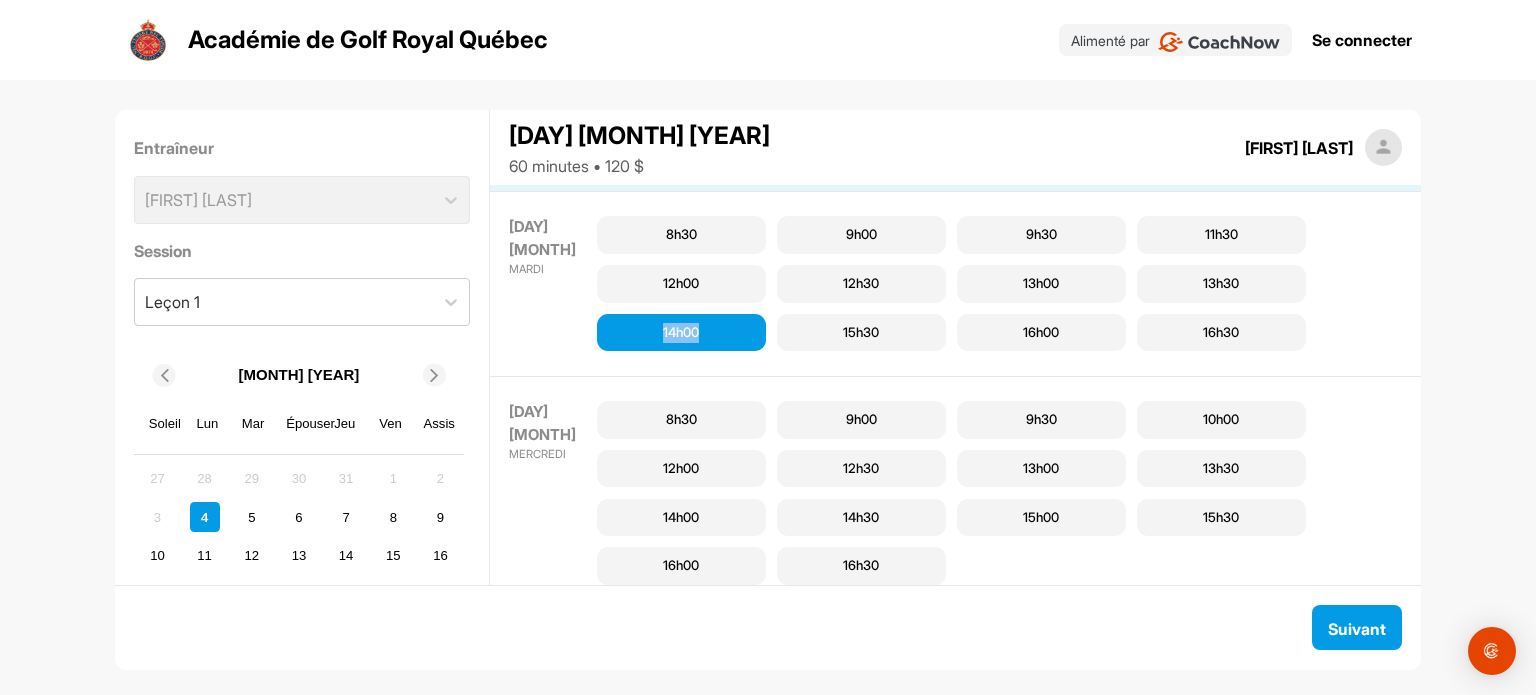 click on "14h00" at bounding box center (681, 332) 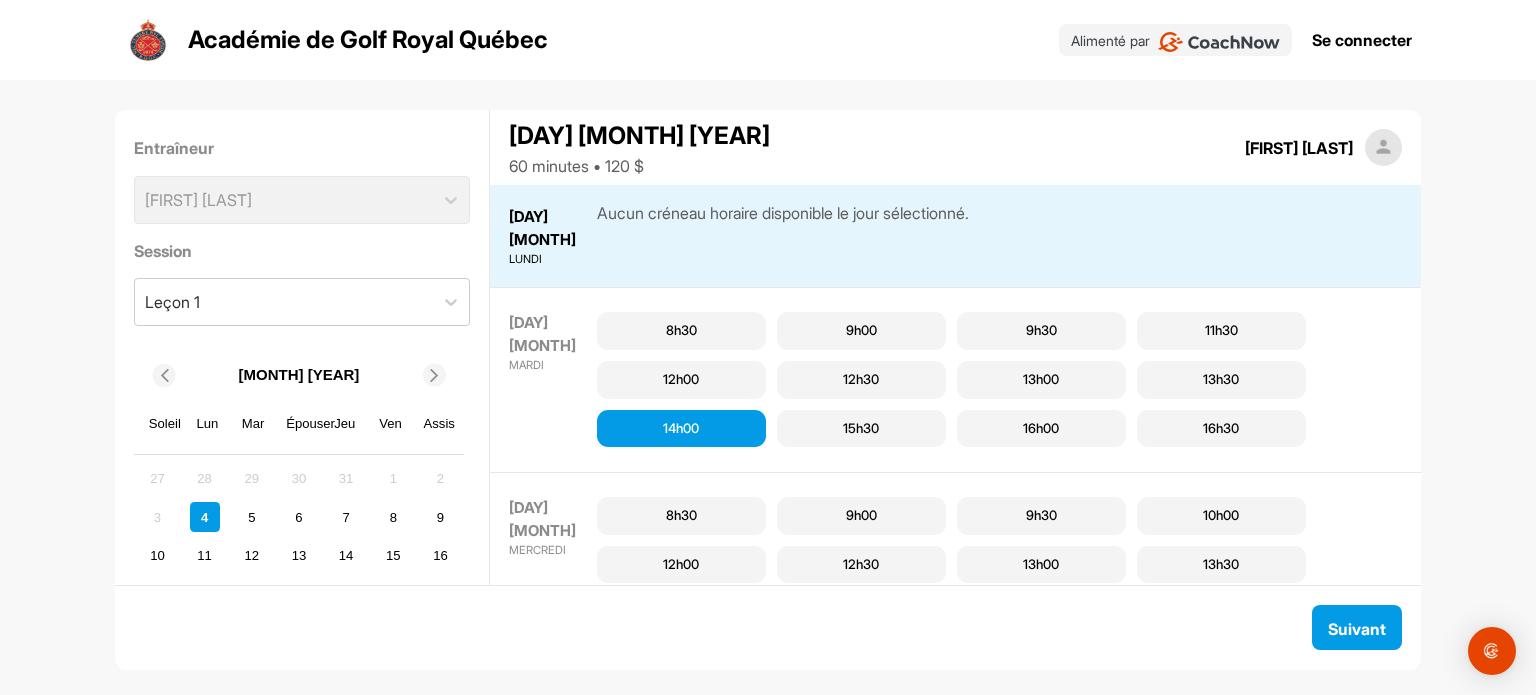 scroll, scrollTop: 0, scrollLeft: 0, axis: both 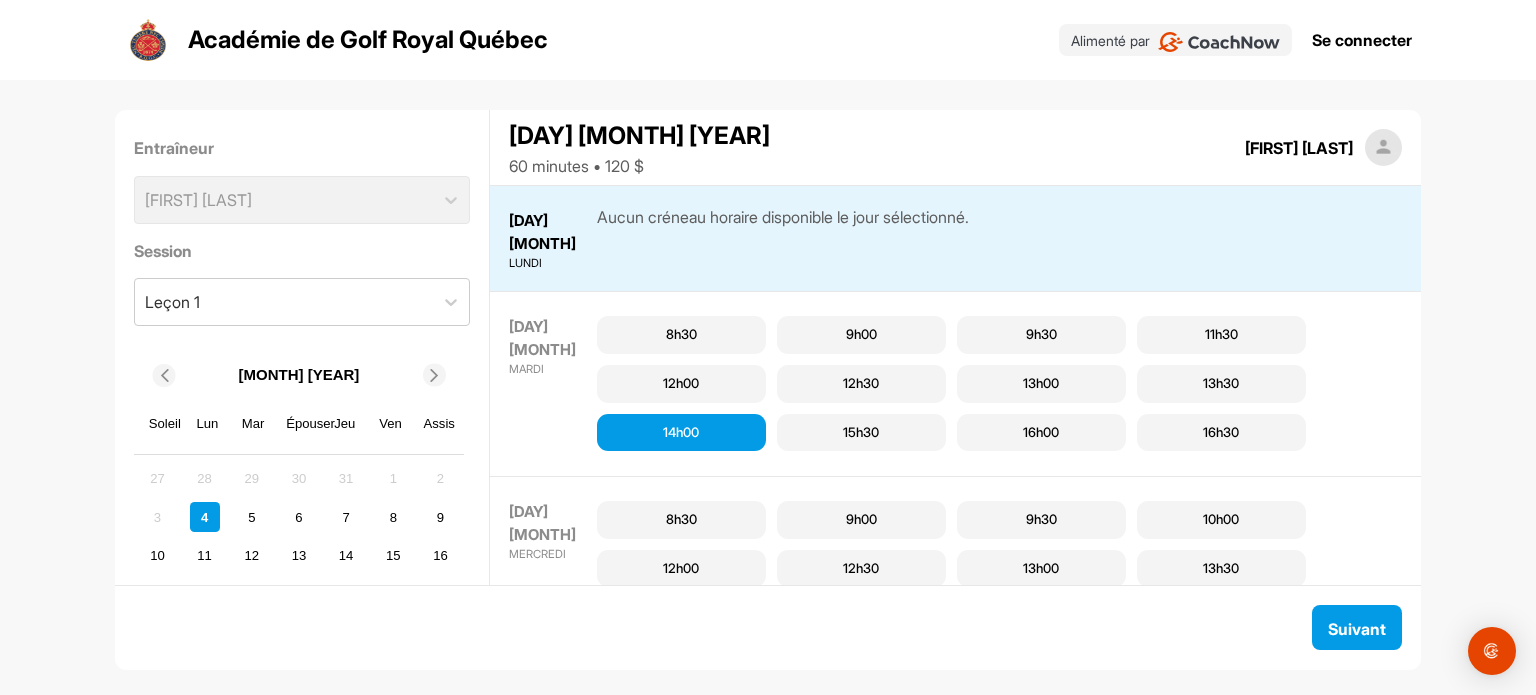 click on "14h00" at bounding box center (681, 432) 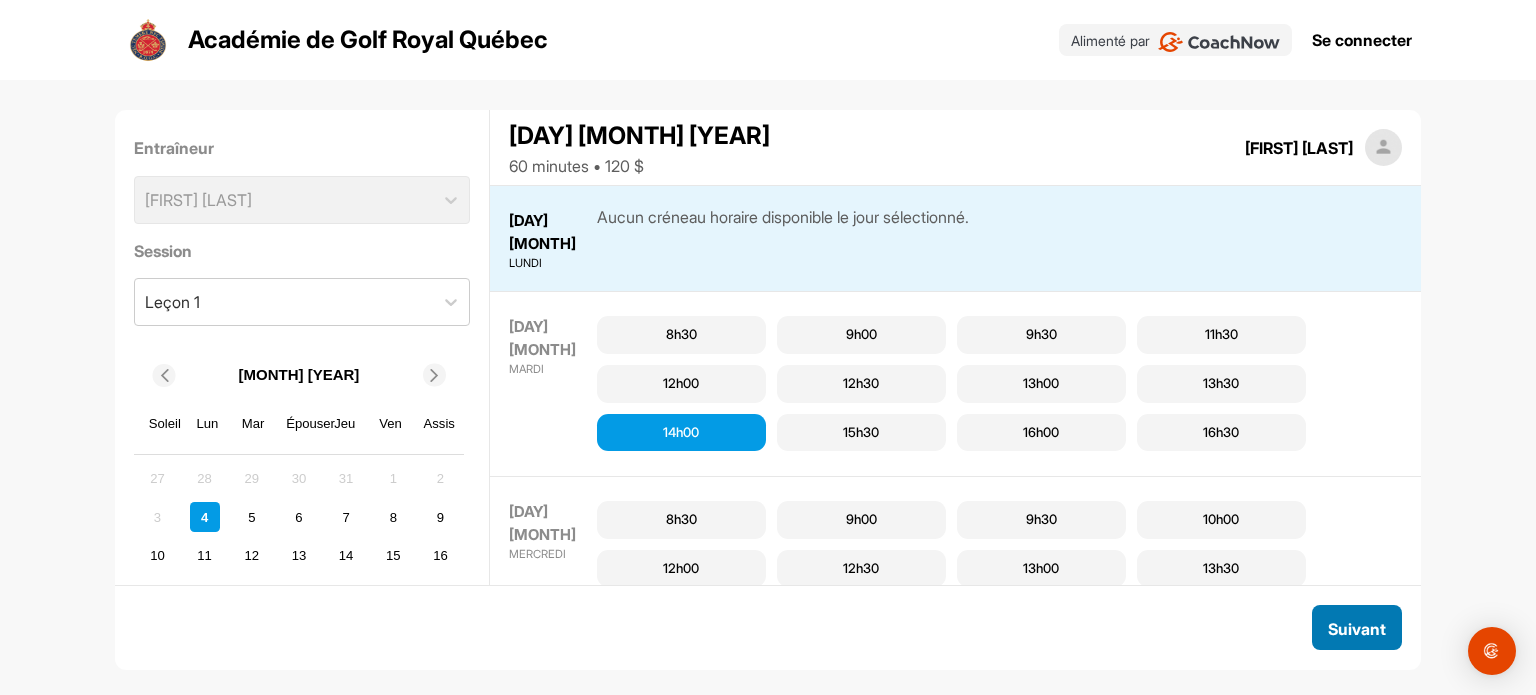 click on "Suivant" at bounding box center [1357, 629] 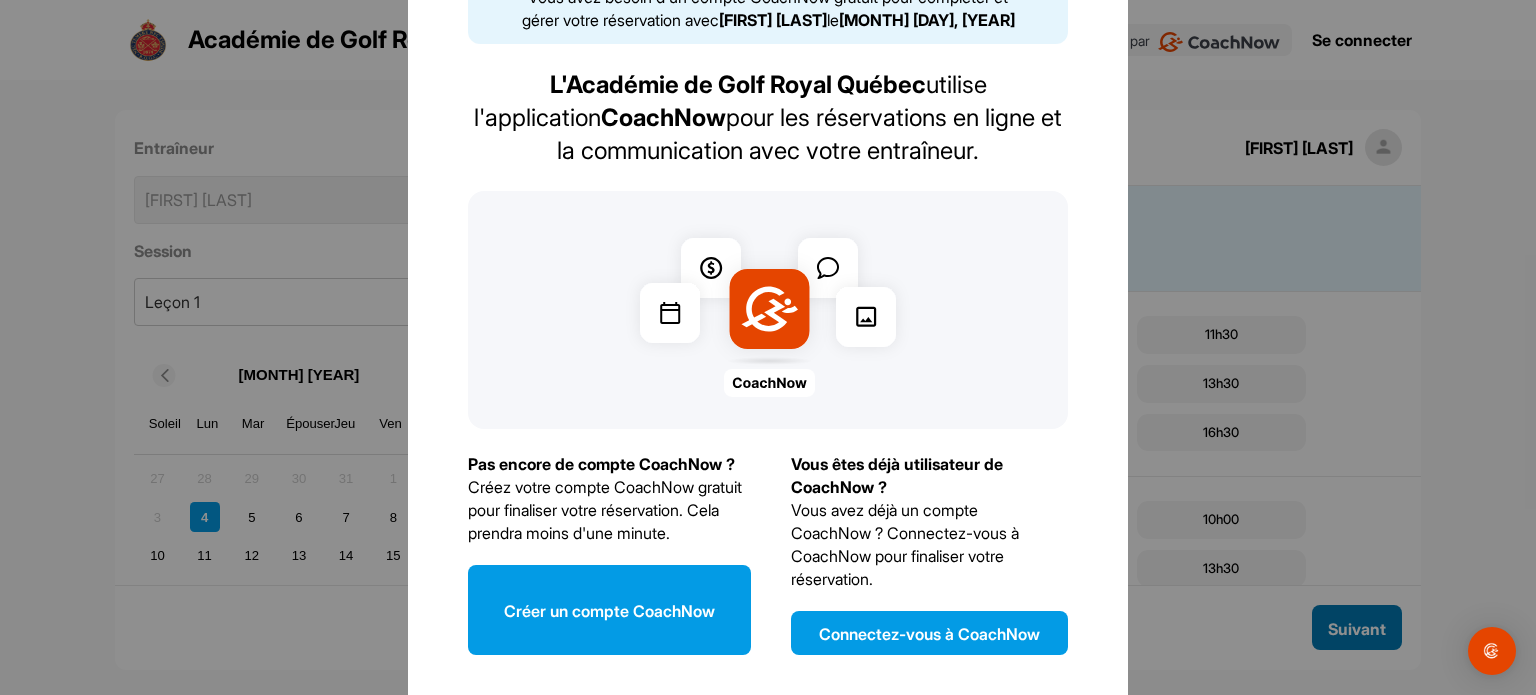 scroll, scrollTop: 151, scrollLeft: 0, axis: vertical 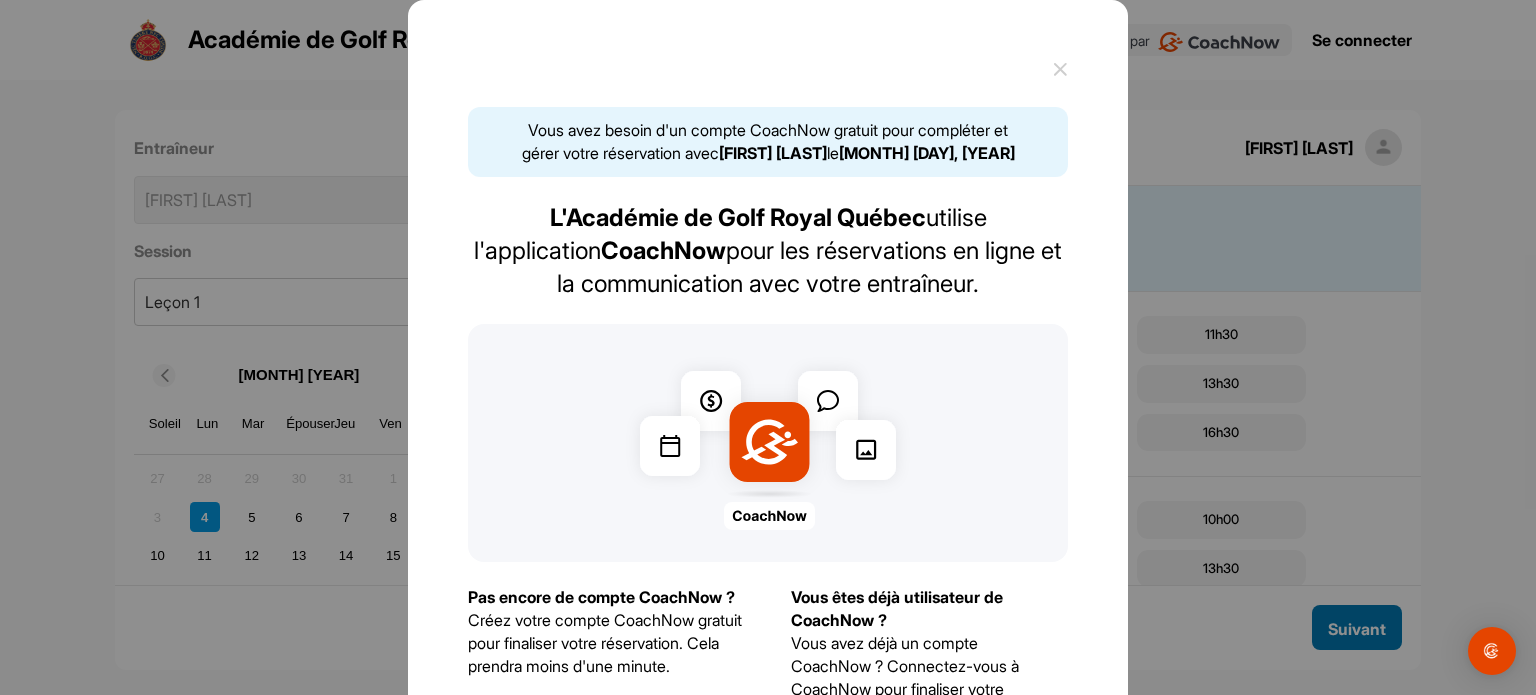 type 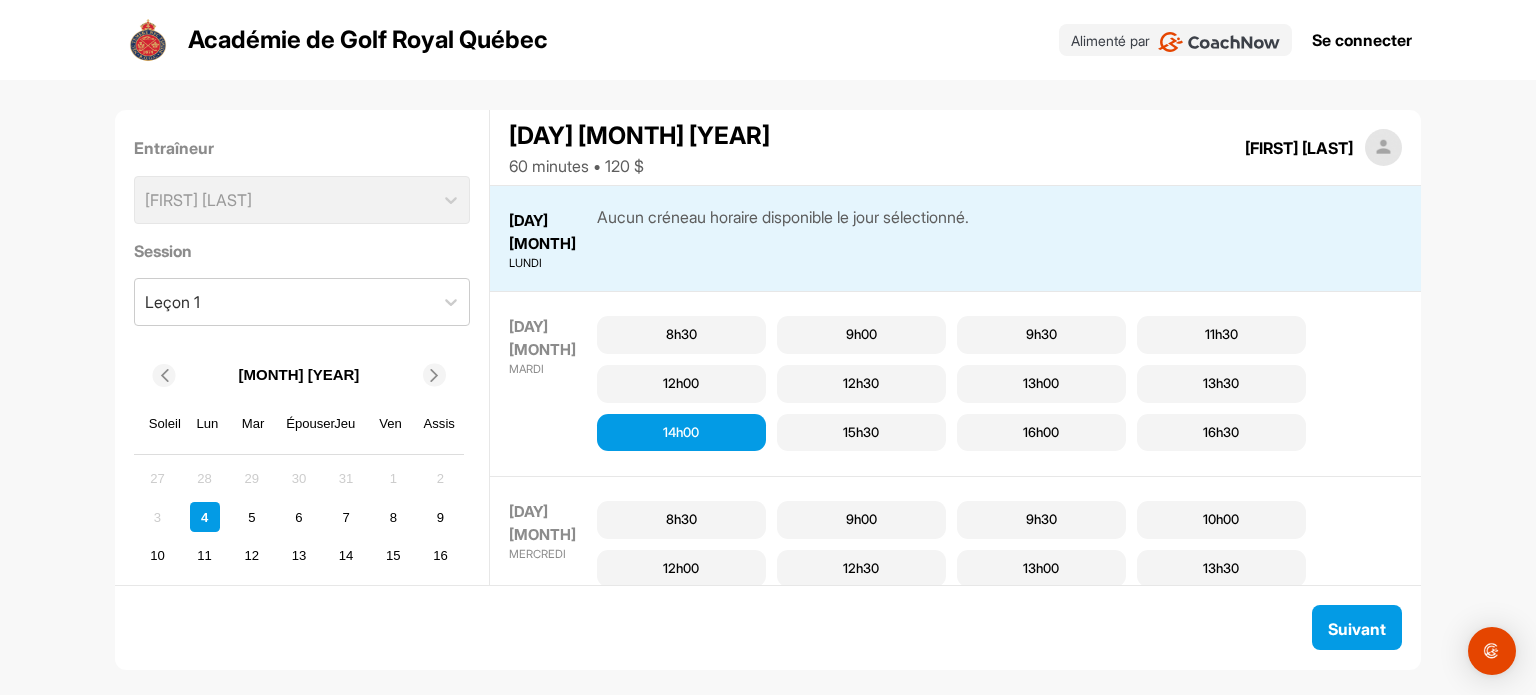 click on "[TIME]" at bounding box center [681, 432] 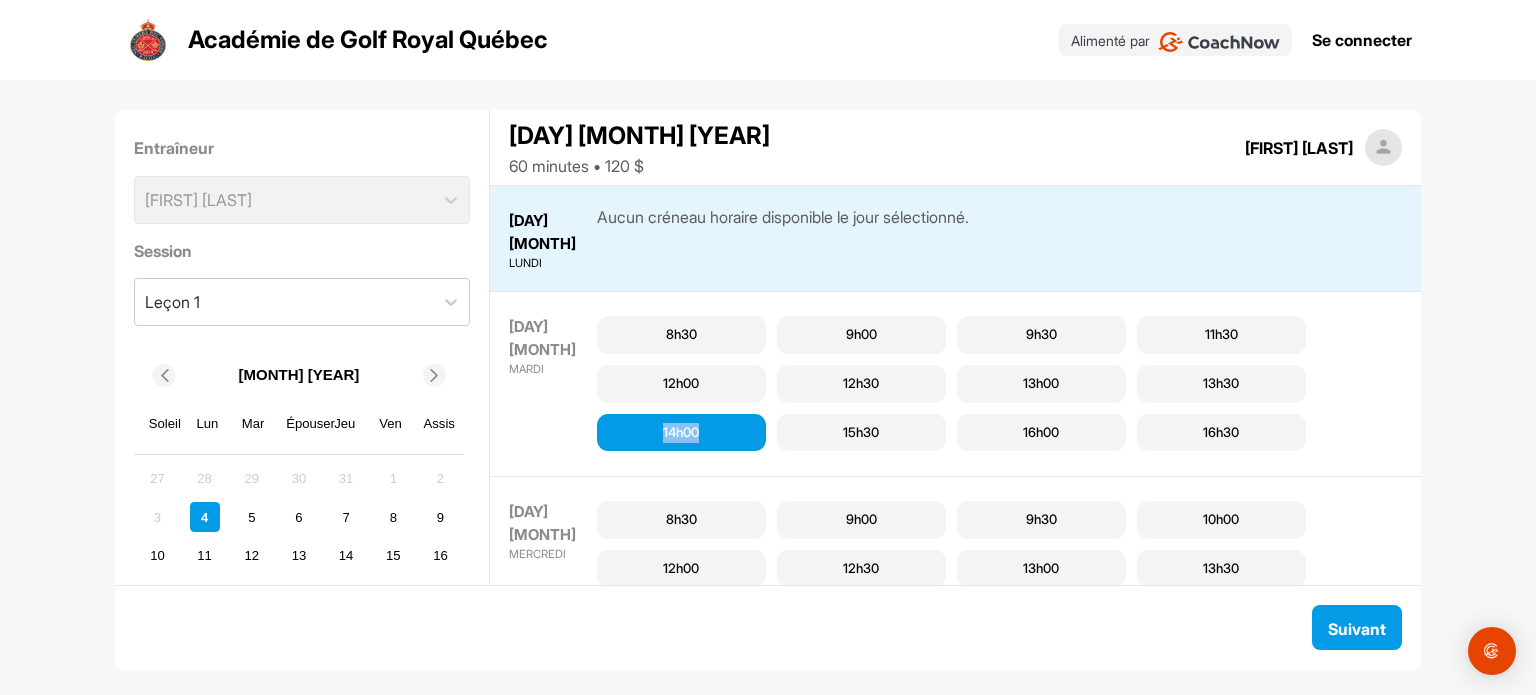 click on "[TIME]" at bounding box center [681, 432] 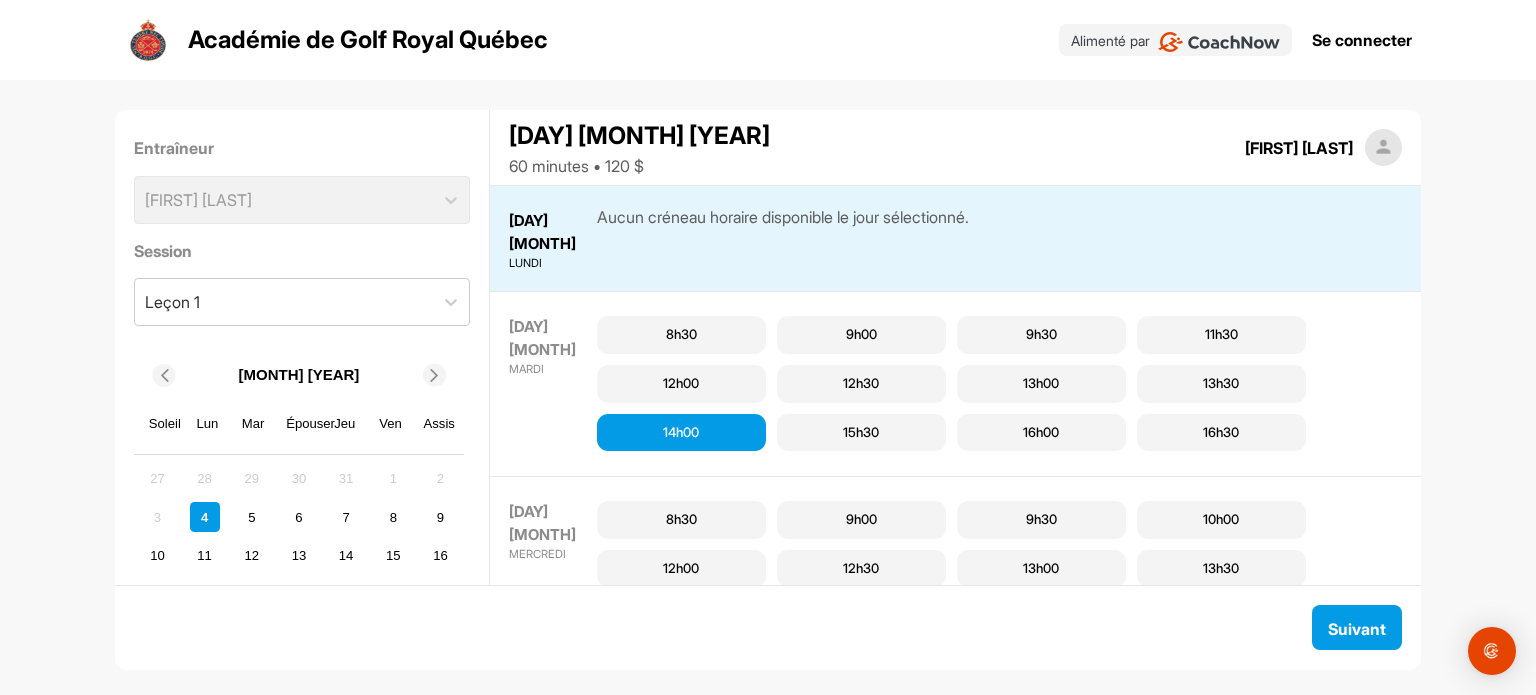 click on "[TIME]" at bounding box center [681, 433] 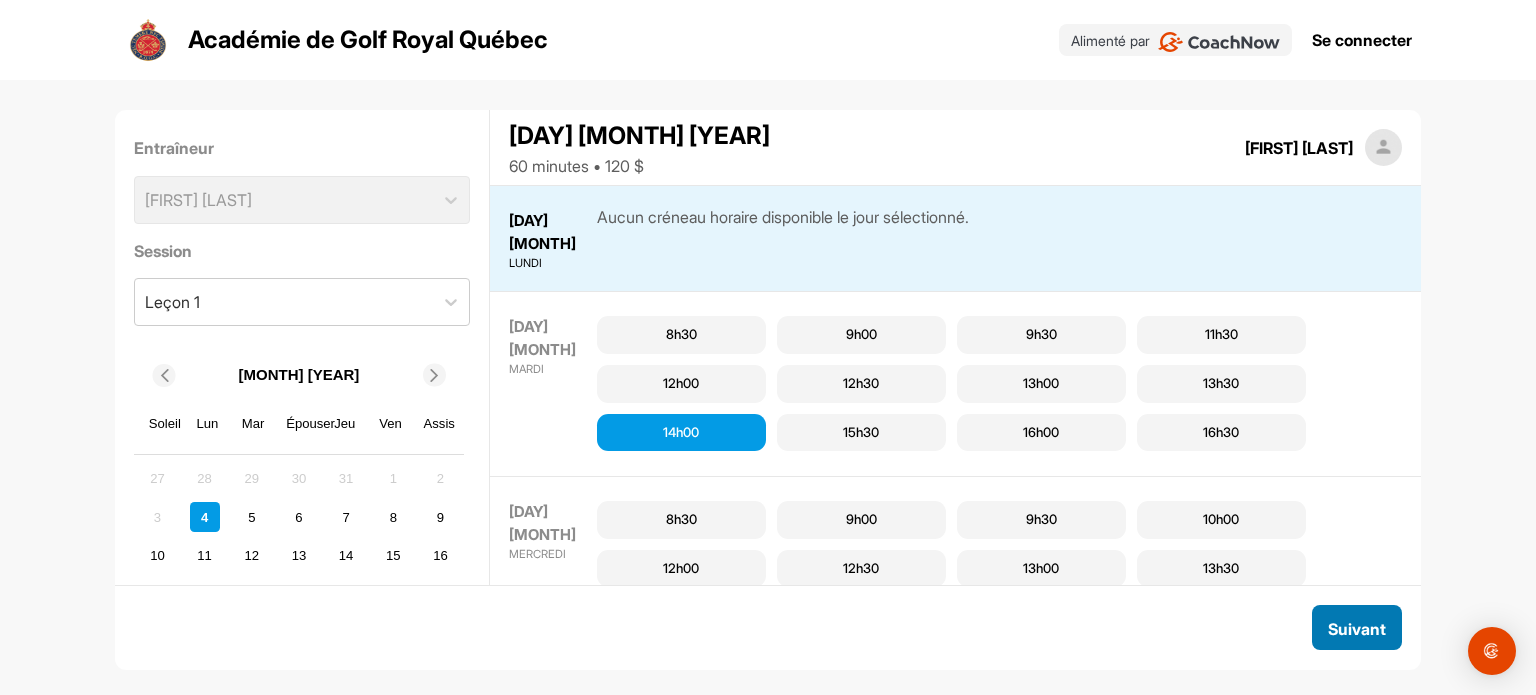 click on "Suivant" at bounding box center (1357, 629) 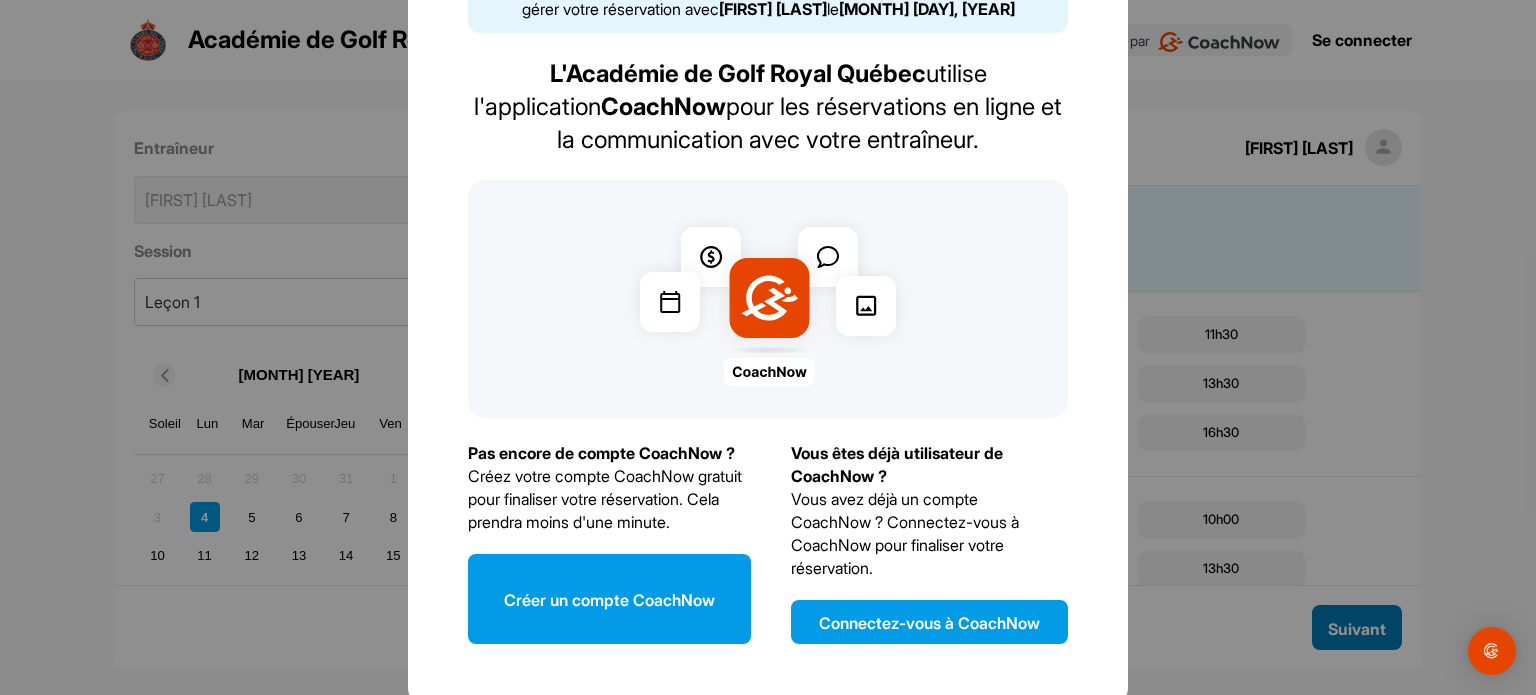 scroll, scrollTop: 151, scrollLeft: 0, axis: vertical 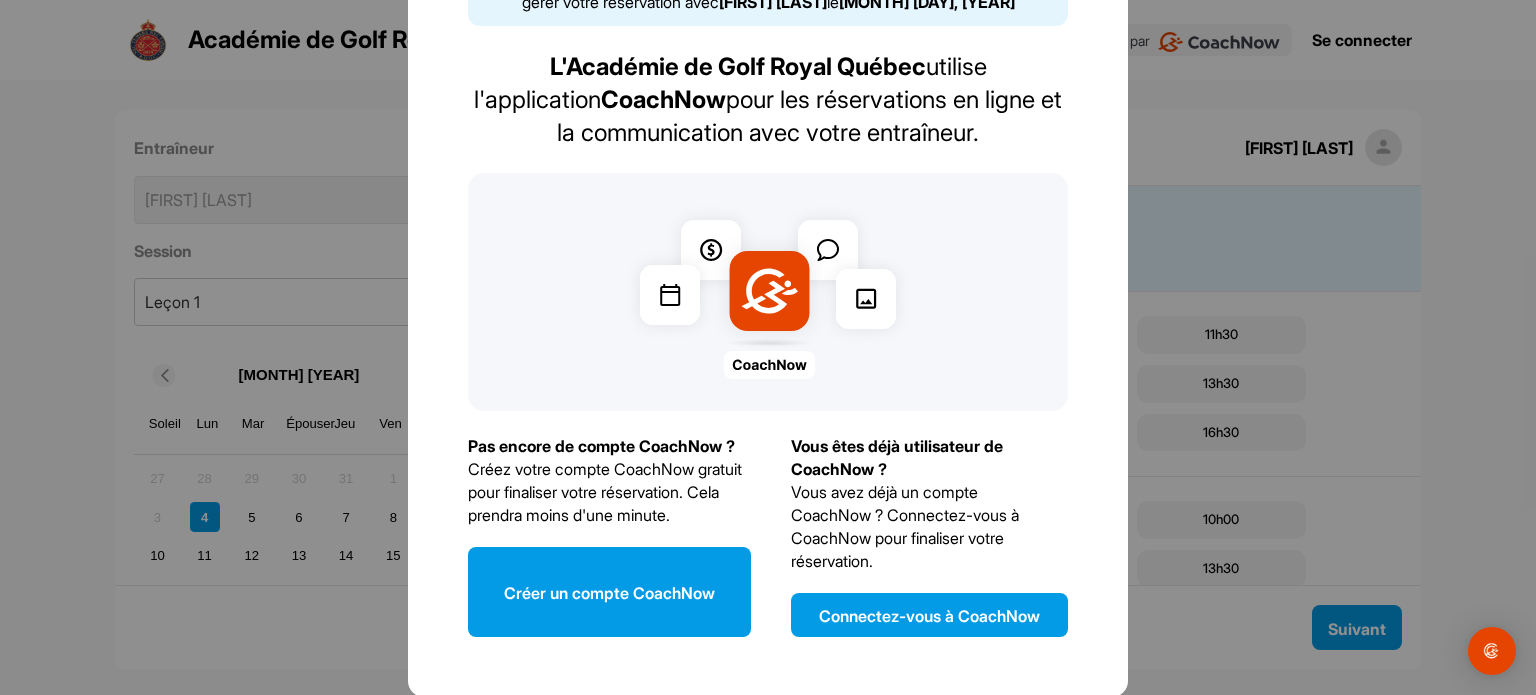 click on "Créer un compte CoachNow" at bounding box center (609, 593) 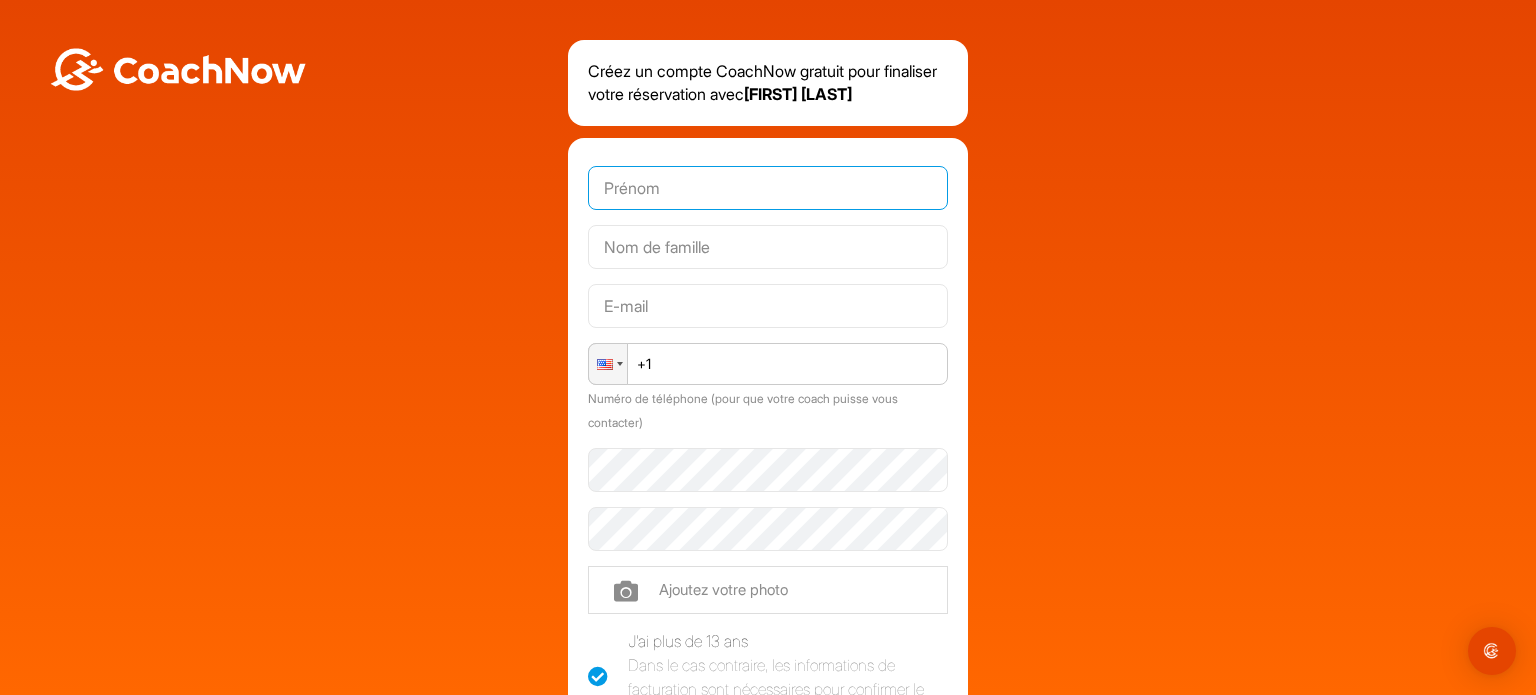 click at bounding box center (768, 188) 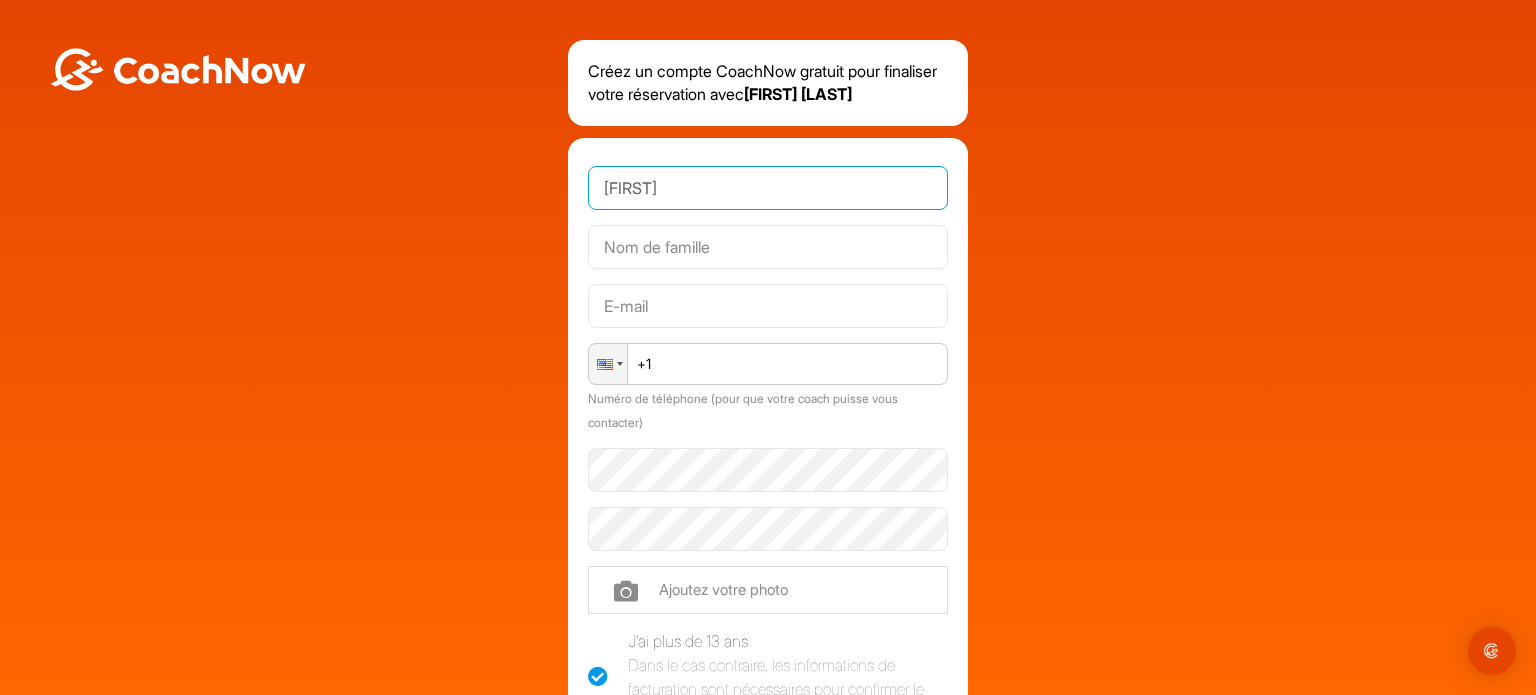 type on "Denis" 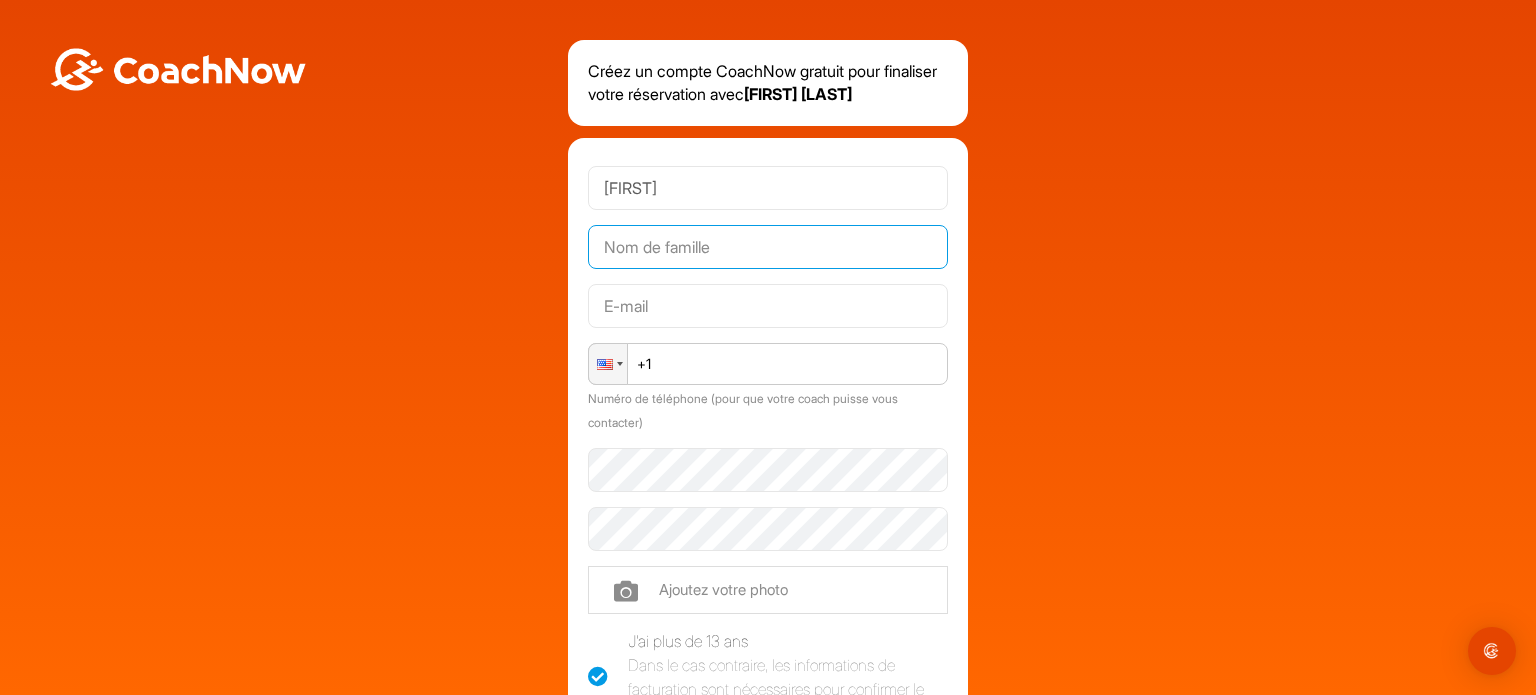 click at bounding box center (768, 247) 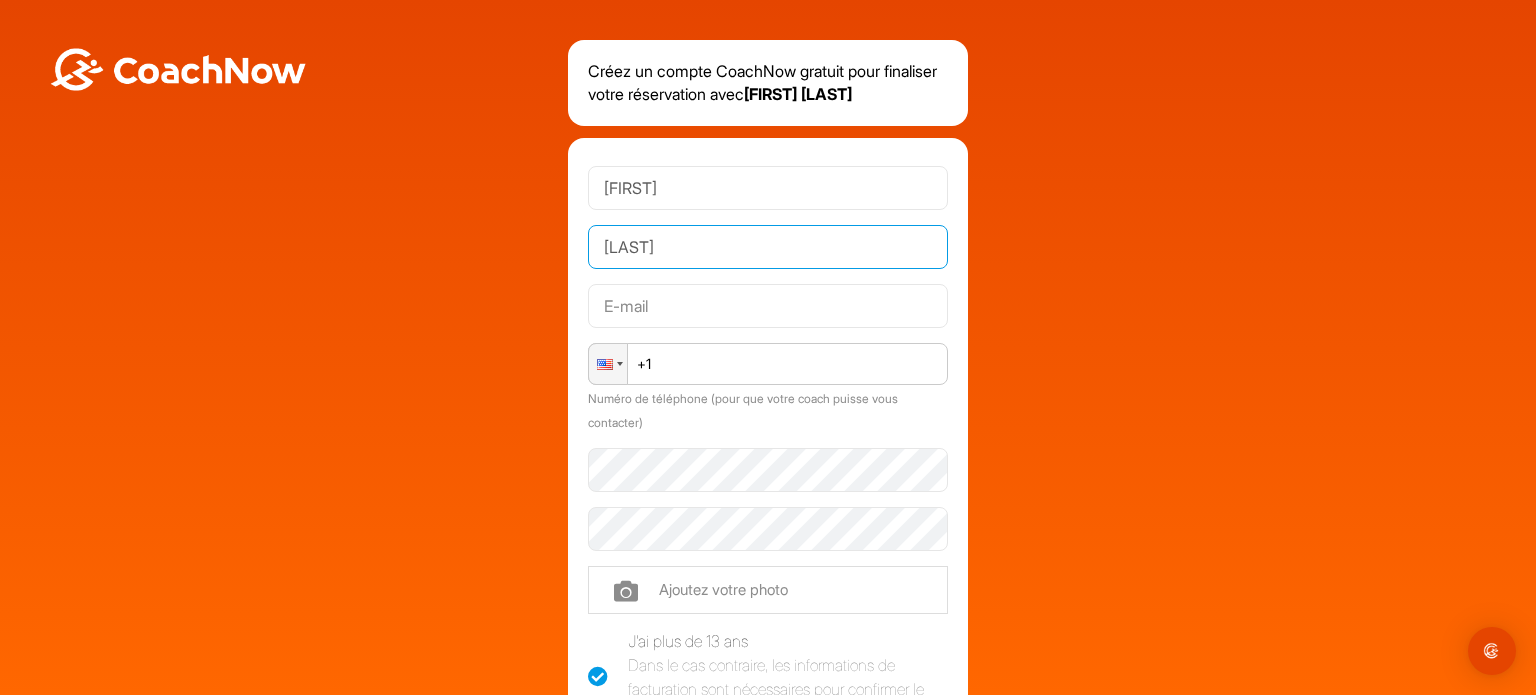 type on "Racine" 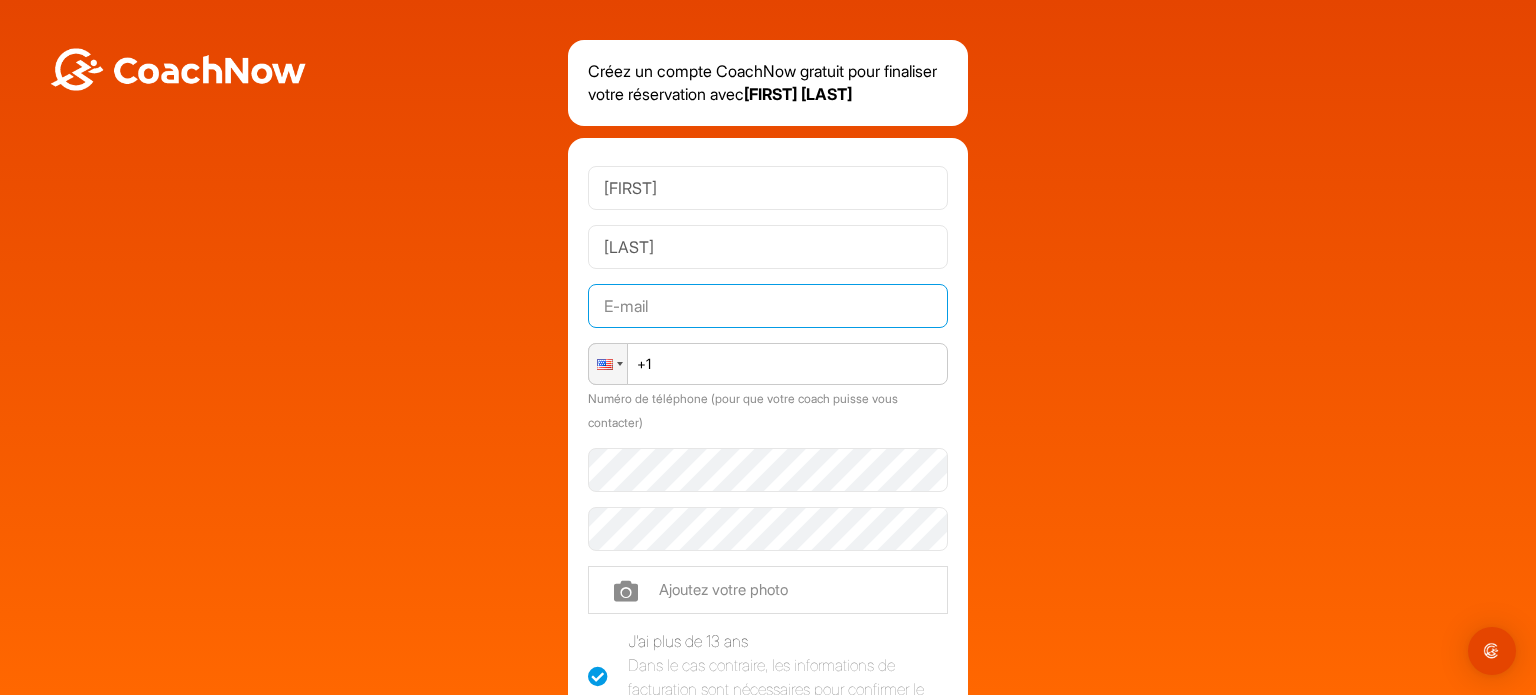 click at bounding box center (768, 306) 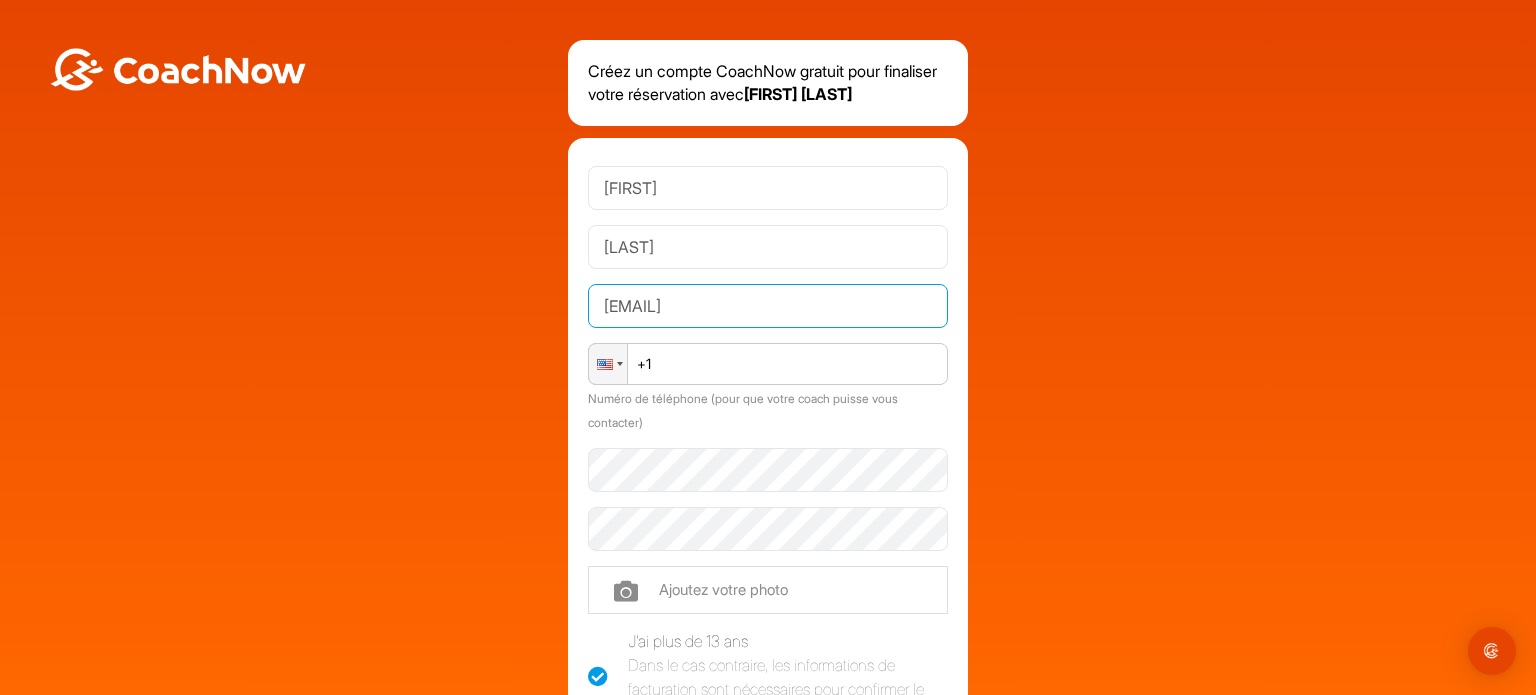 drag, startPoint x: 597, startPoint y: 303, endPoint x: 820, endPoint y: 308, distance: 223.05605 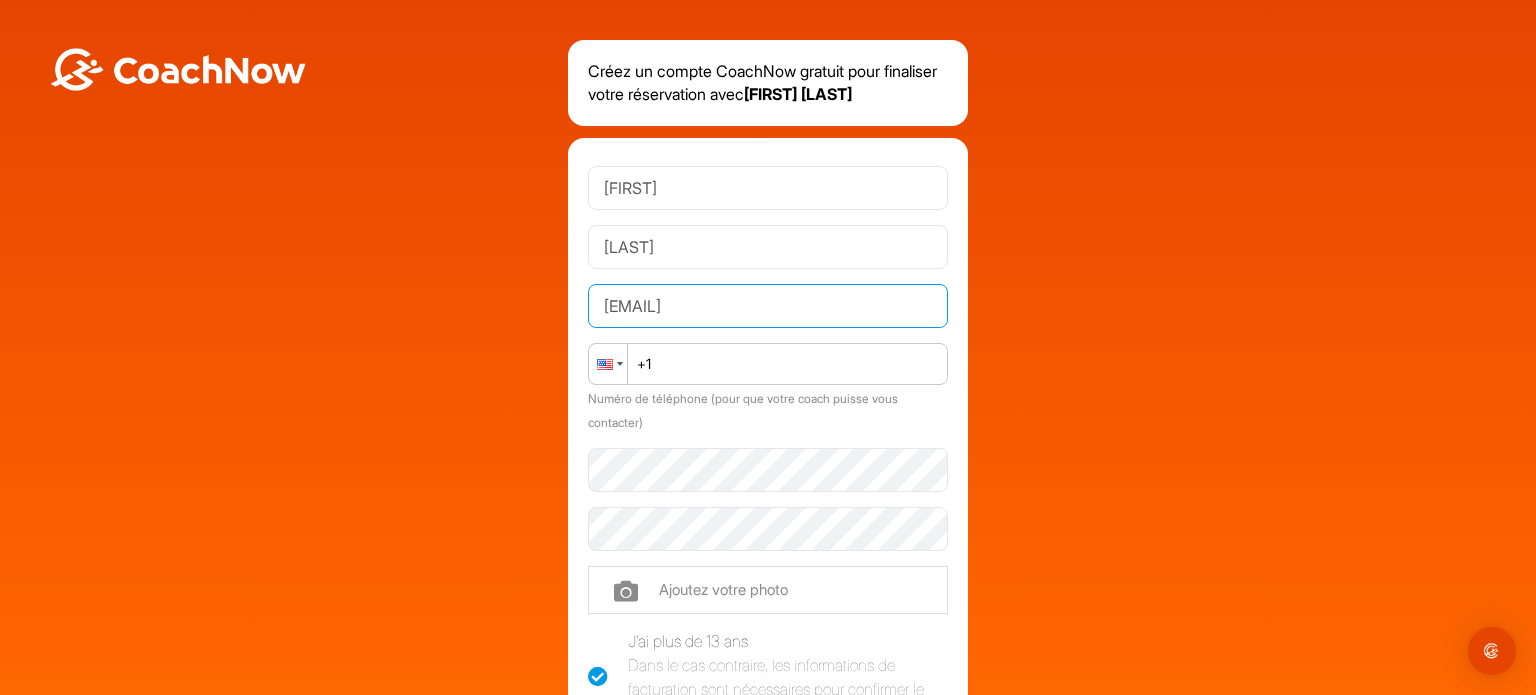 type on "[EMAIL]" 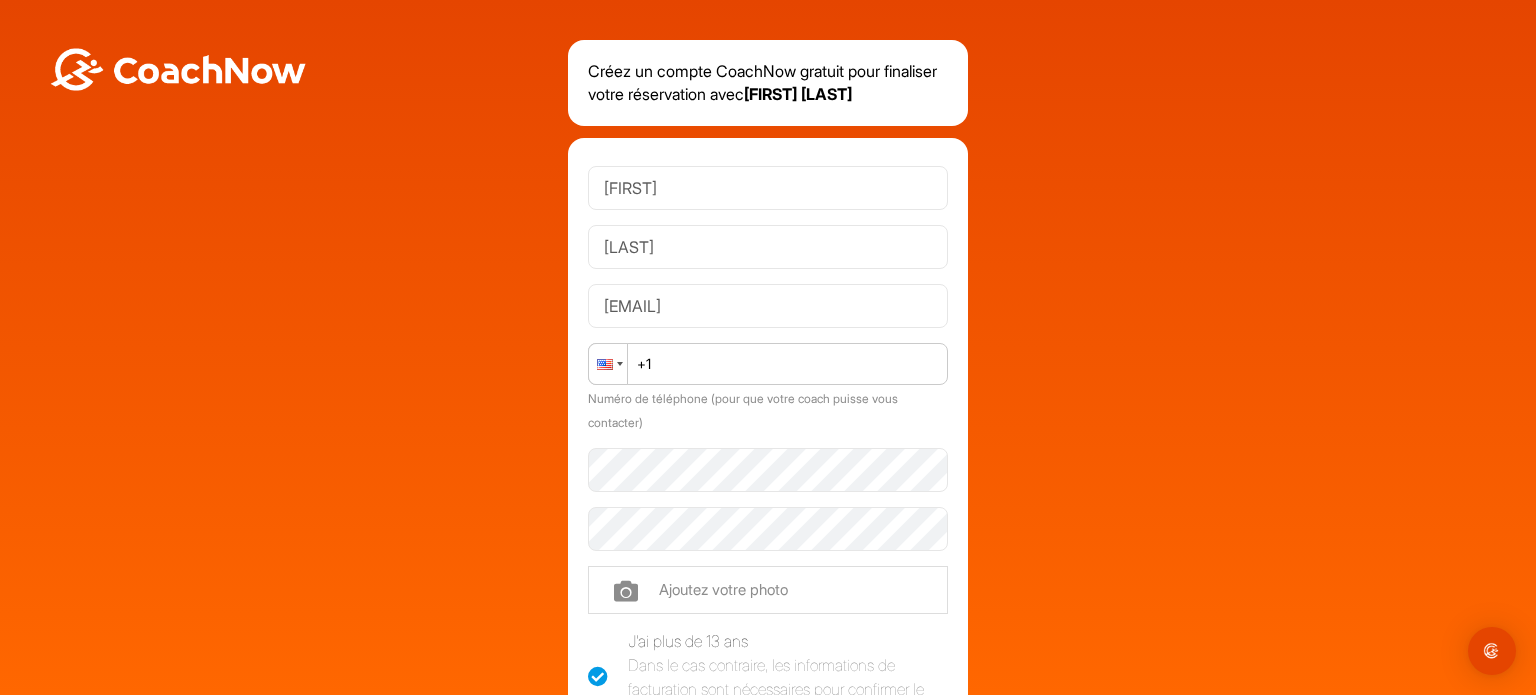 click at bounding box center [620, 364] 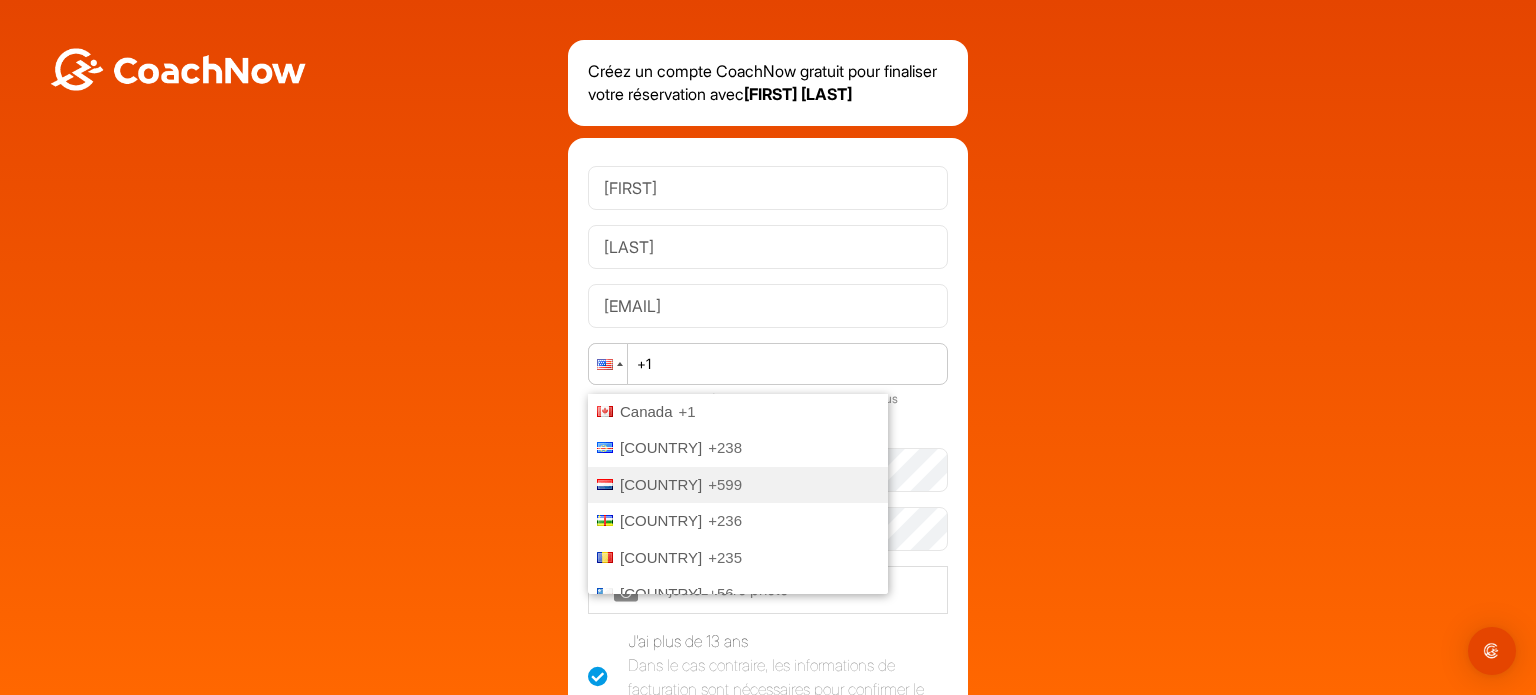 scroll, scrollTop: 1136, scrollLeft: 0, axis: vertical 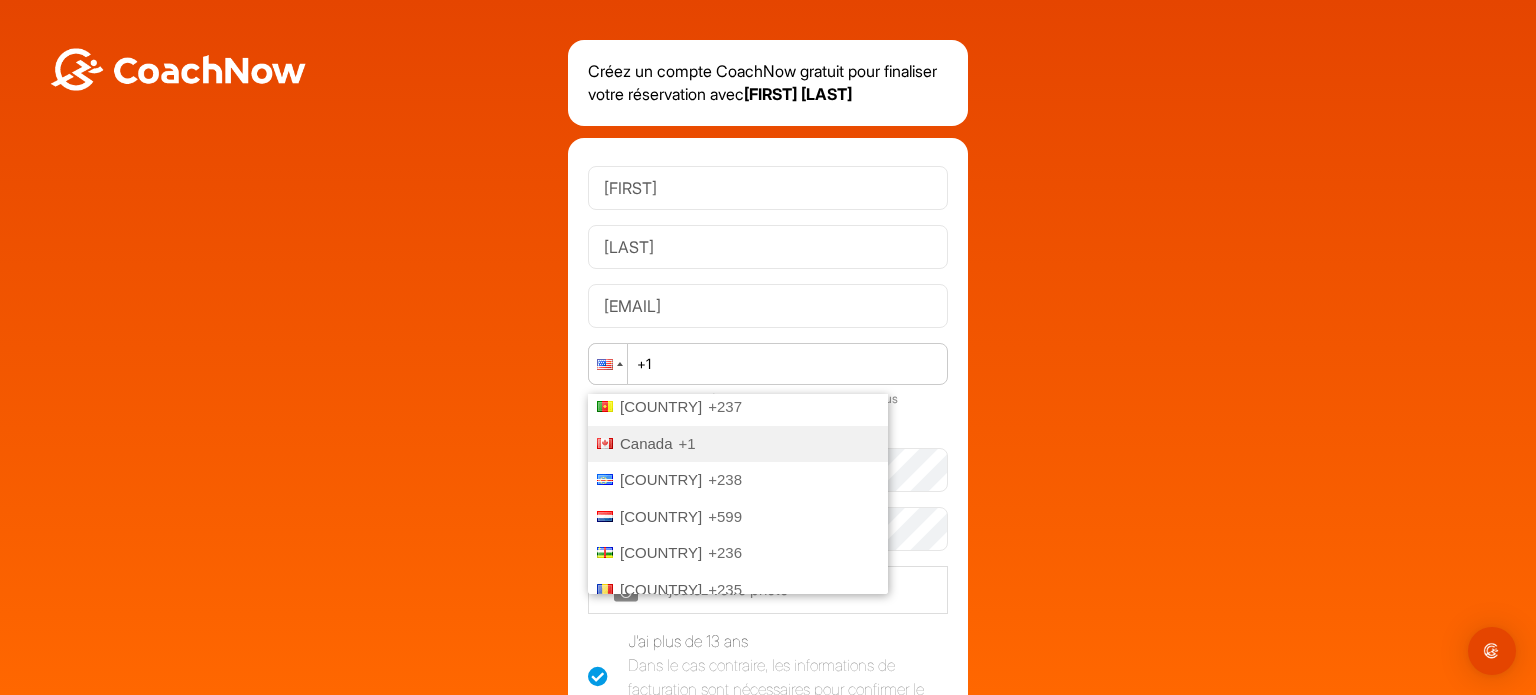 click on "Canada" at bounding box center [646, 443] 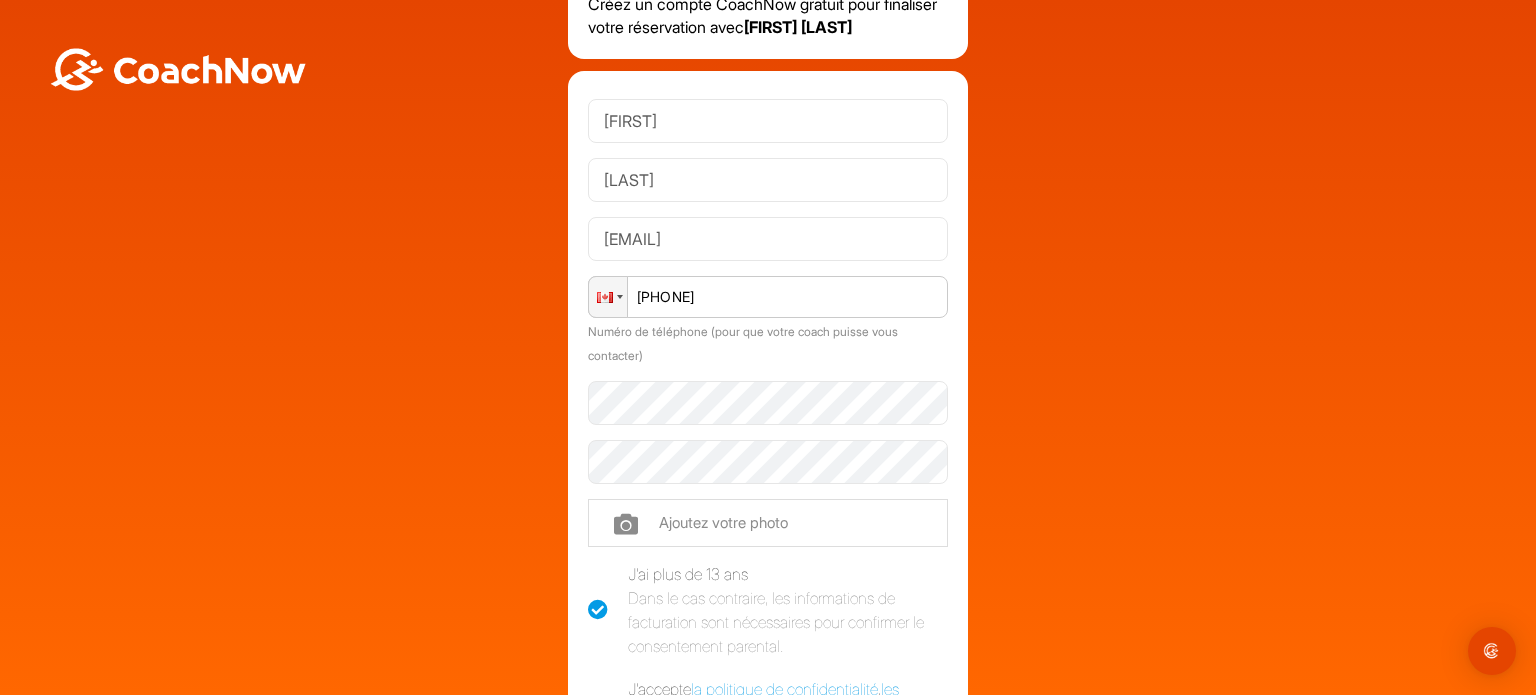 scroll, scrollTop: 100, scrollLeft: 0, axis: vertical 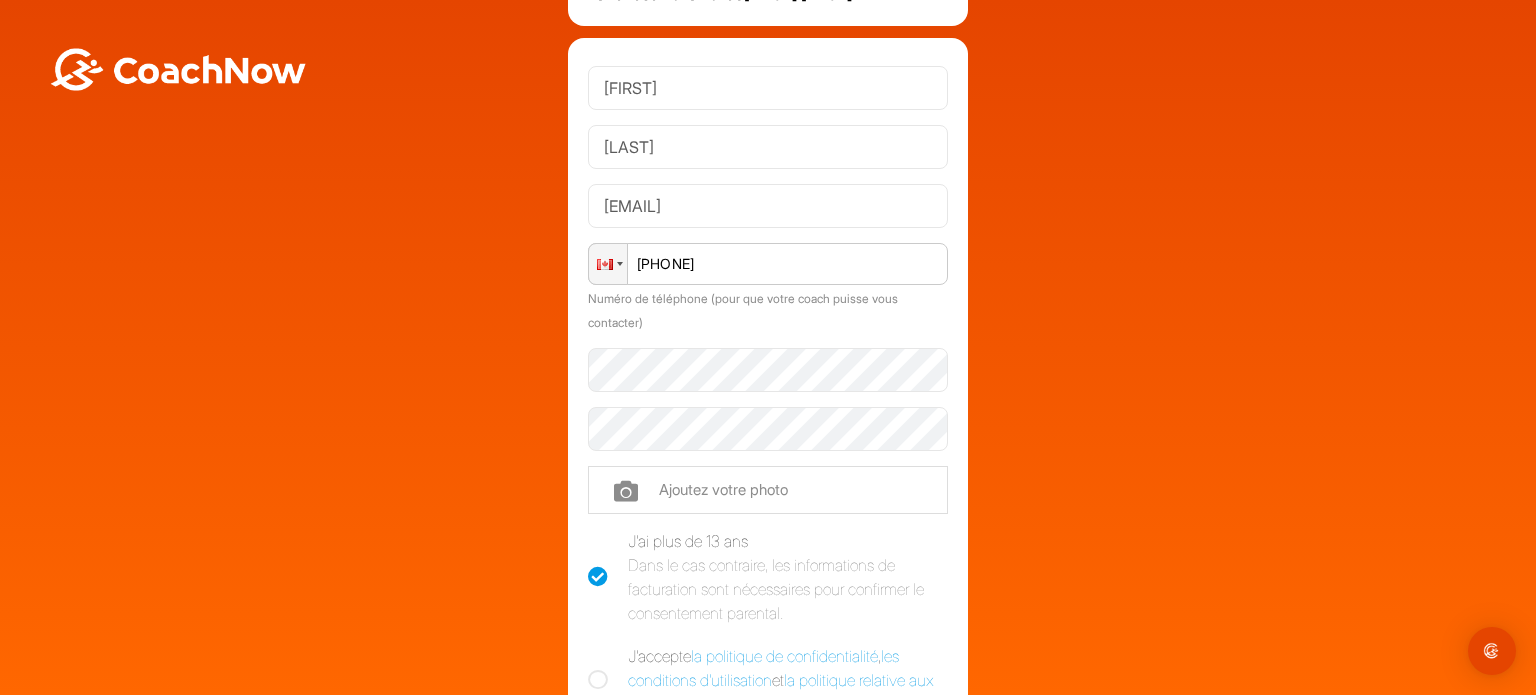 type on "+1 (581) 995-0912" 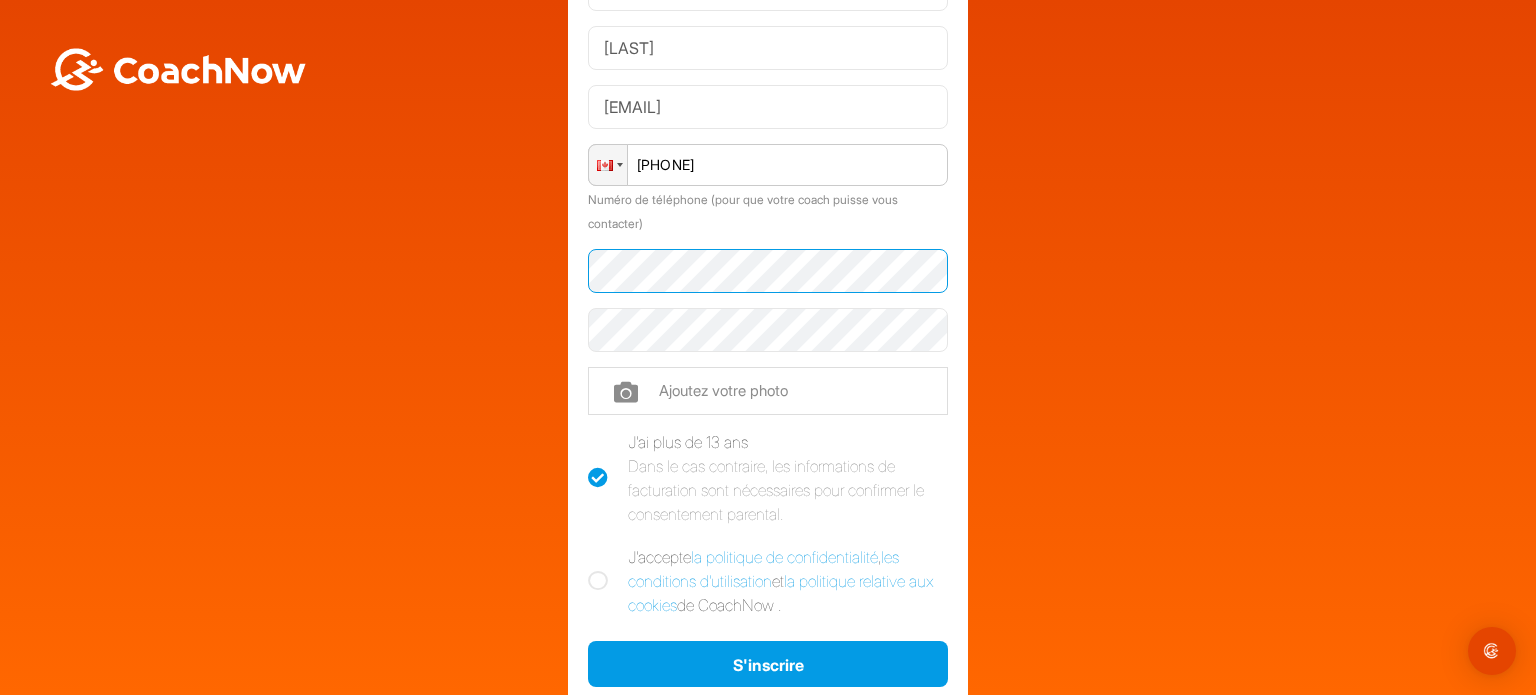 scroll, scrollTop: 200, scrollLeft: 0, axis: vertical 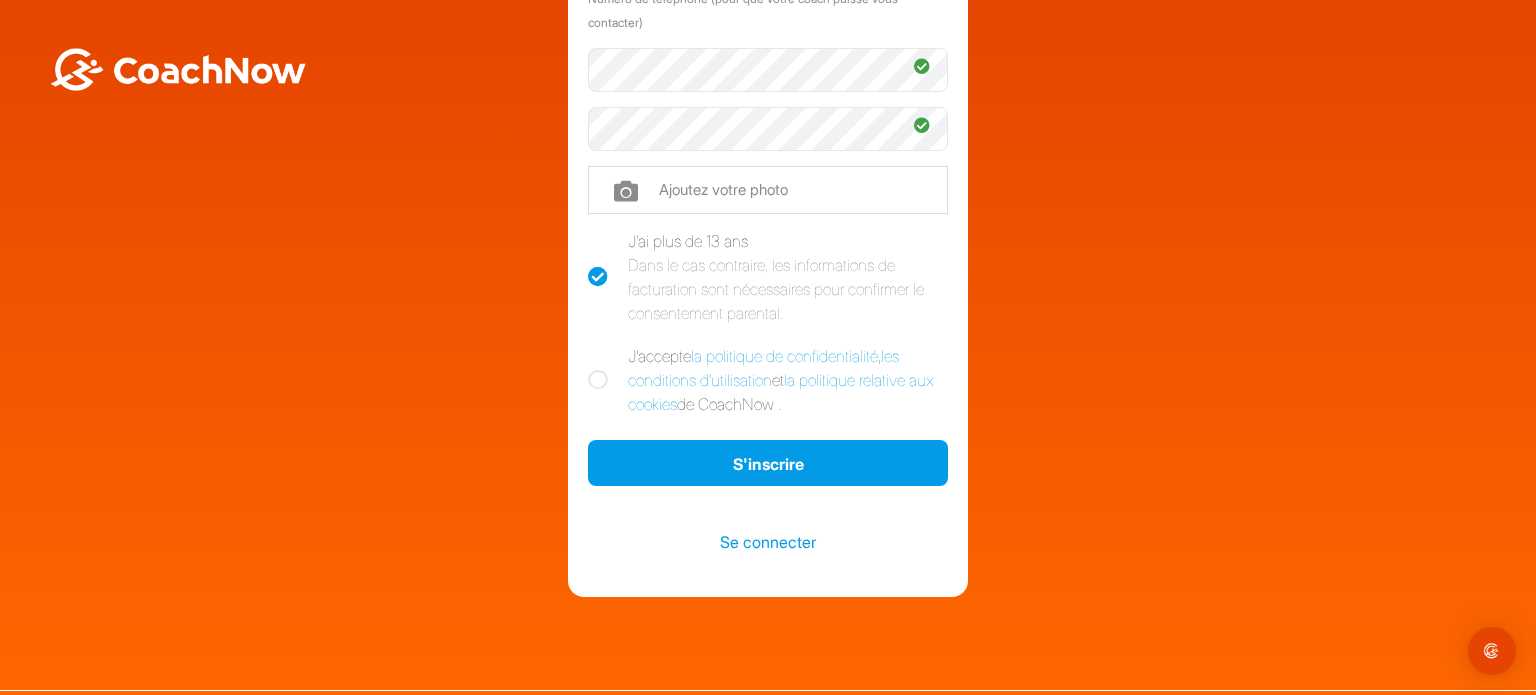 click at bounding box center [598, 380] 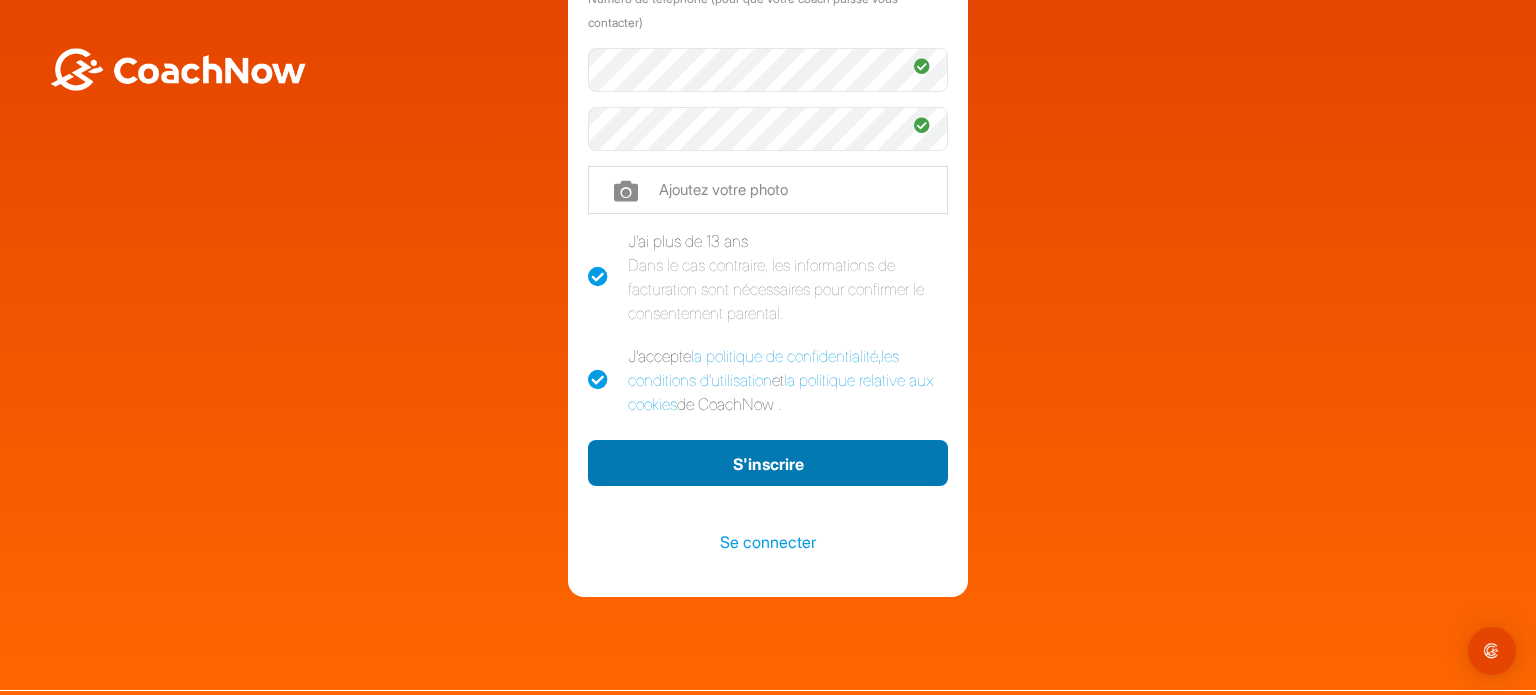 click on "S'inscrire" at bounding box center [768, 464] 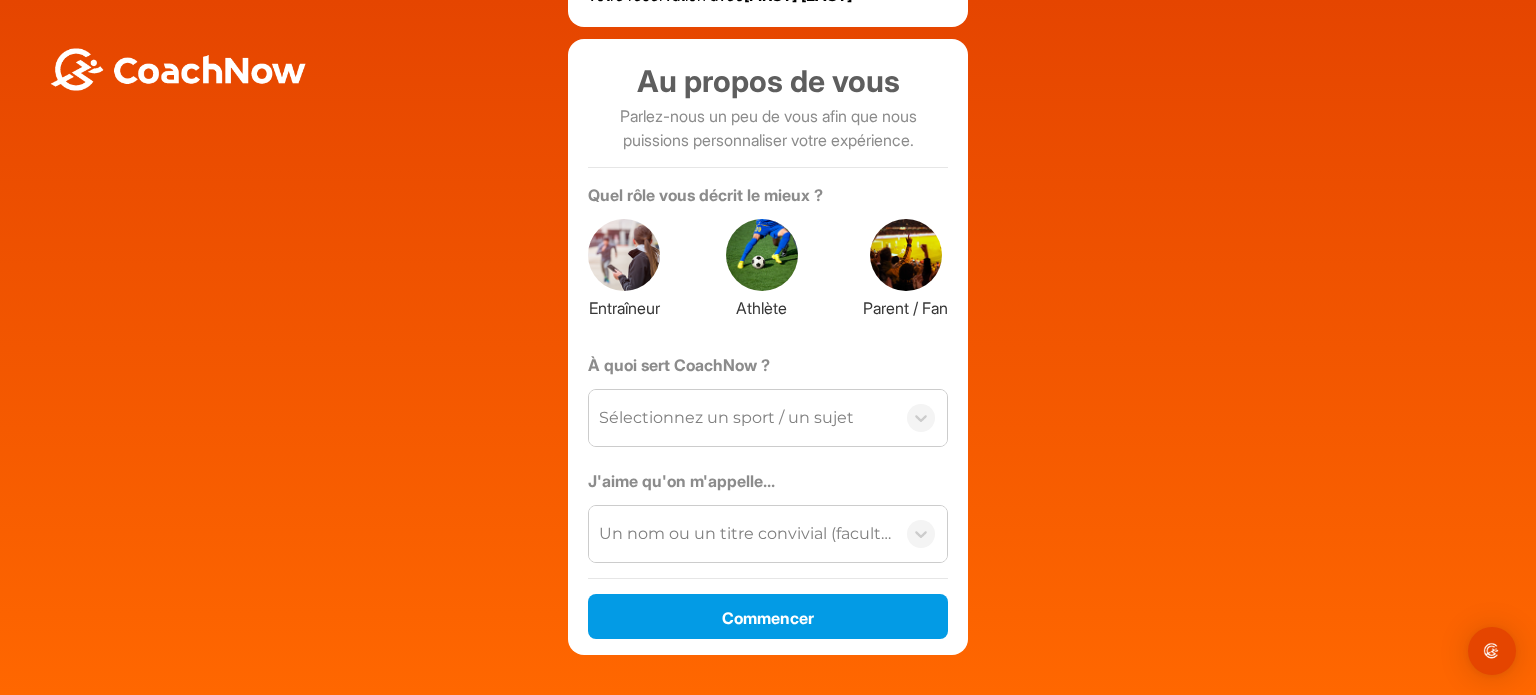 scroll, scrollTop: 100, scrollLeft: 0, axis: vertical 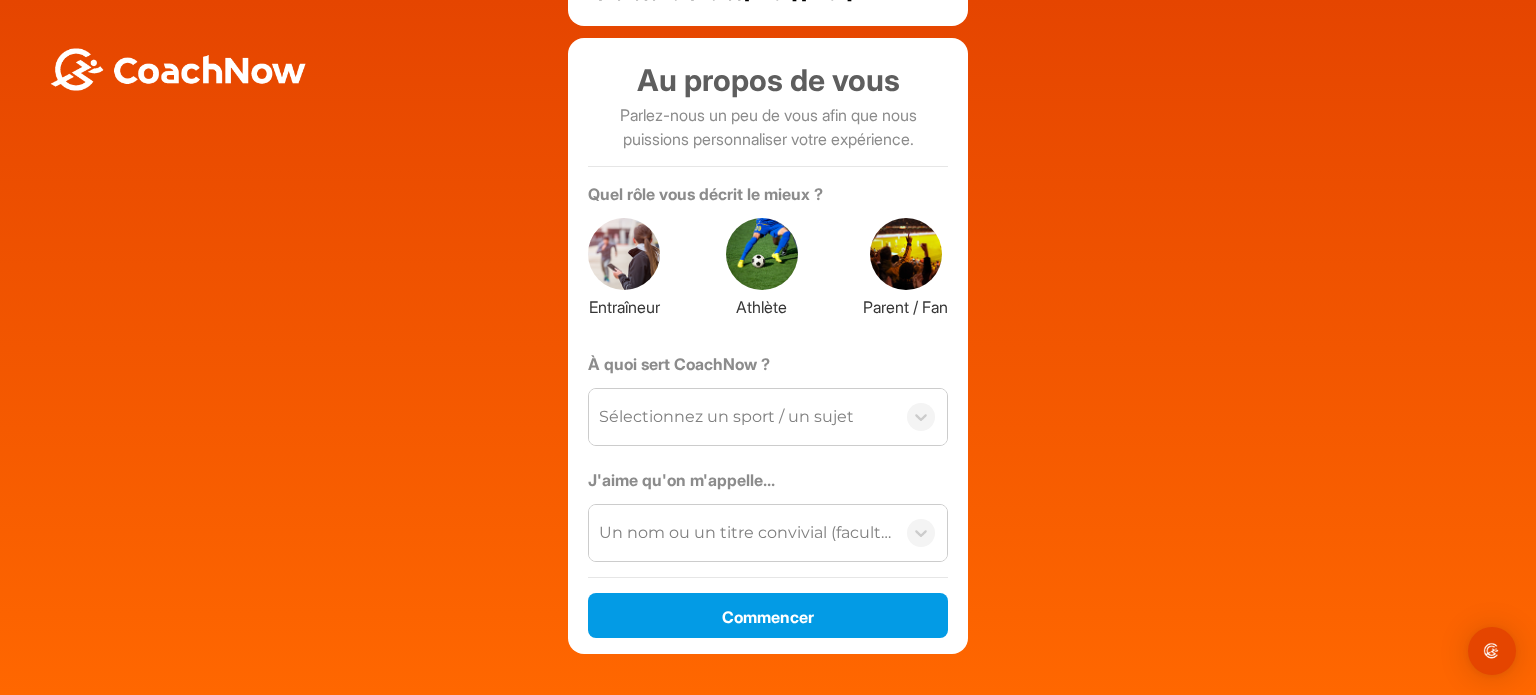 click on "Sélectionnez un sport / un sujet" at bounding box center (742, 417) 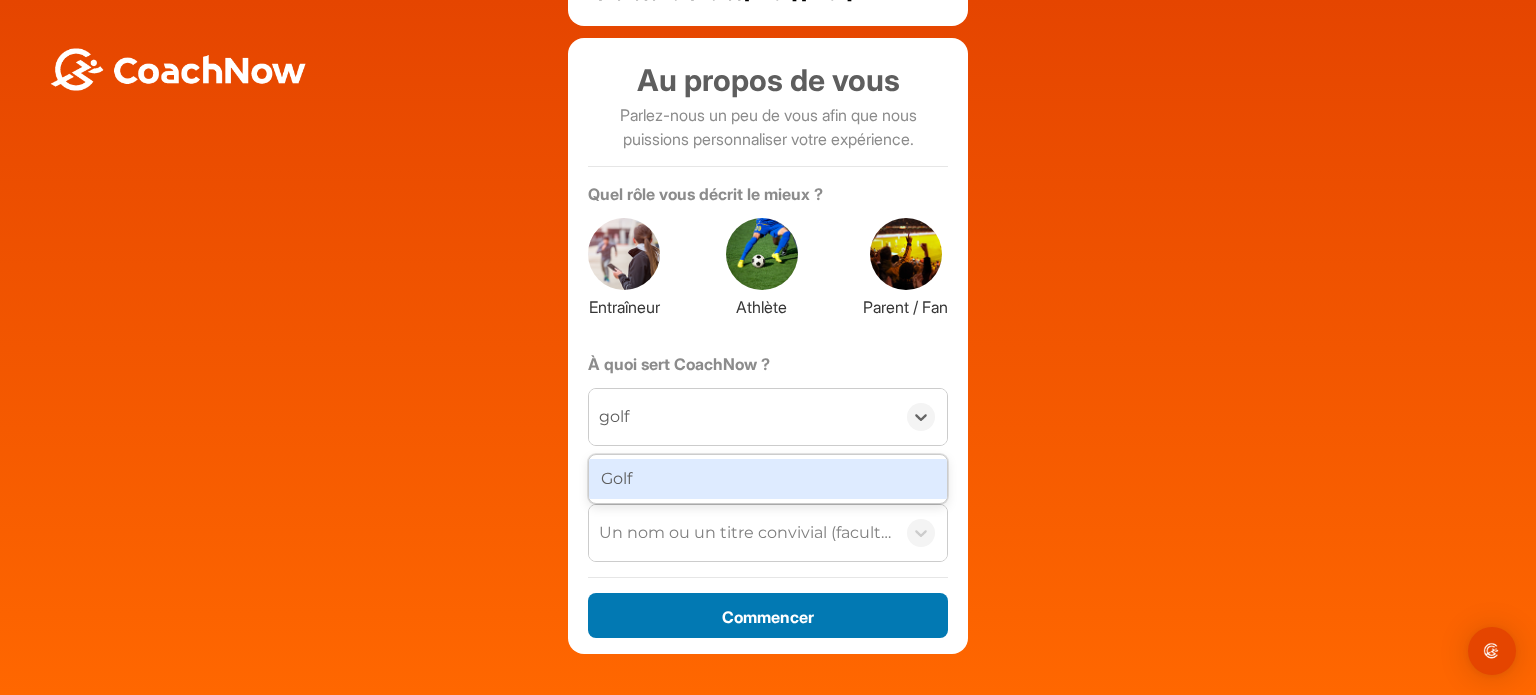 type on "golf" 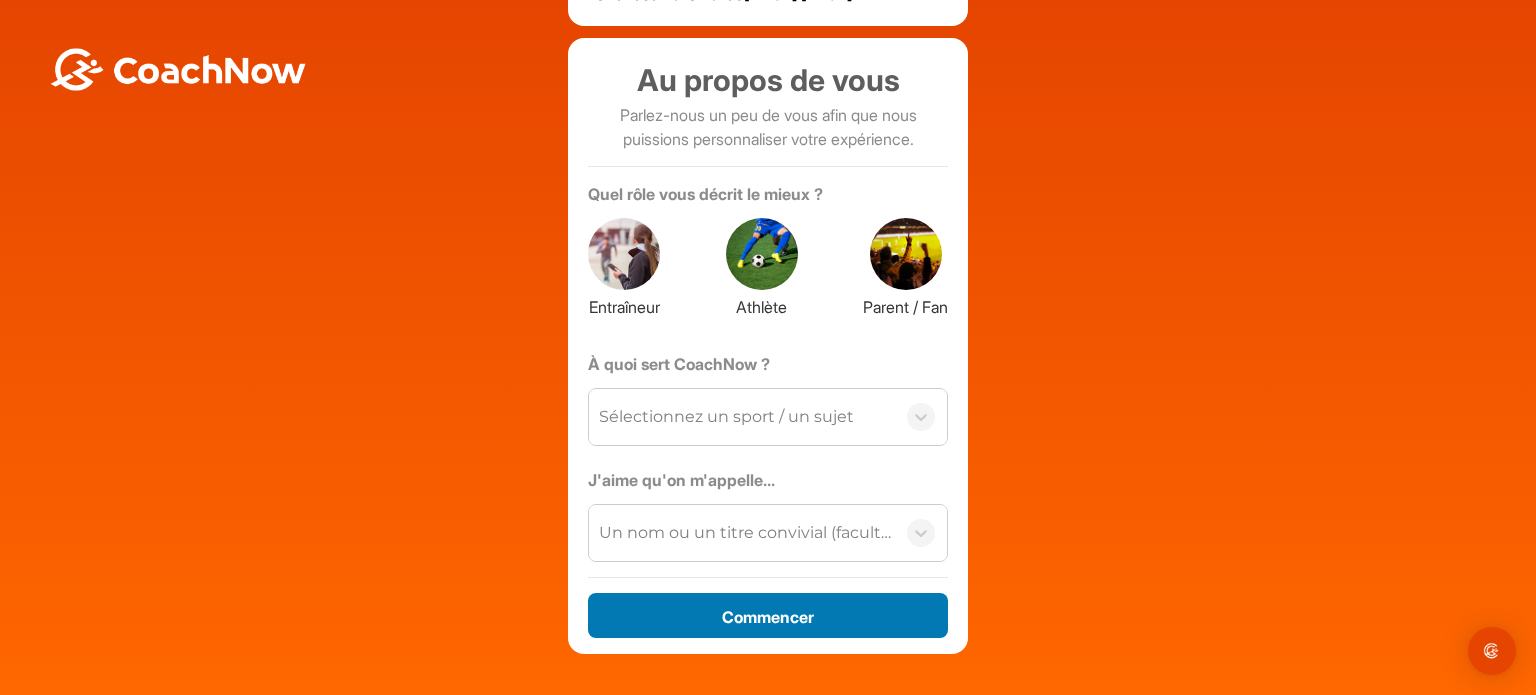 click on "Commencer" at bounding box center [768, 617] 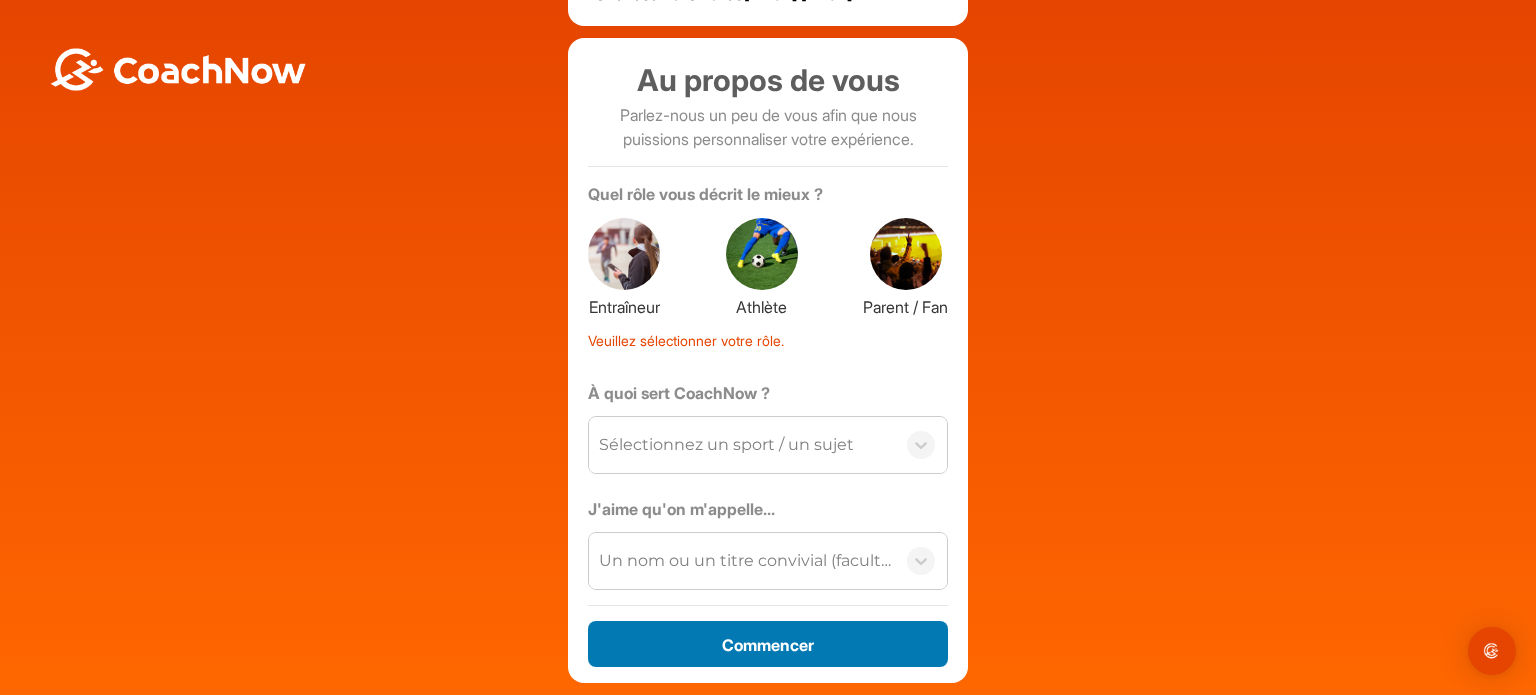 click on "Commencer" at bounding box center [768, 645] 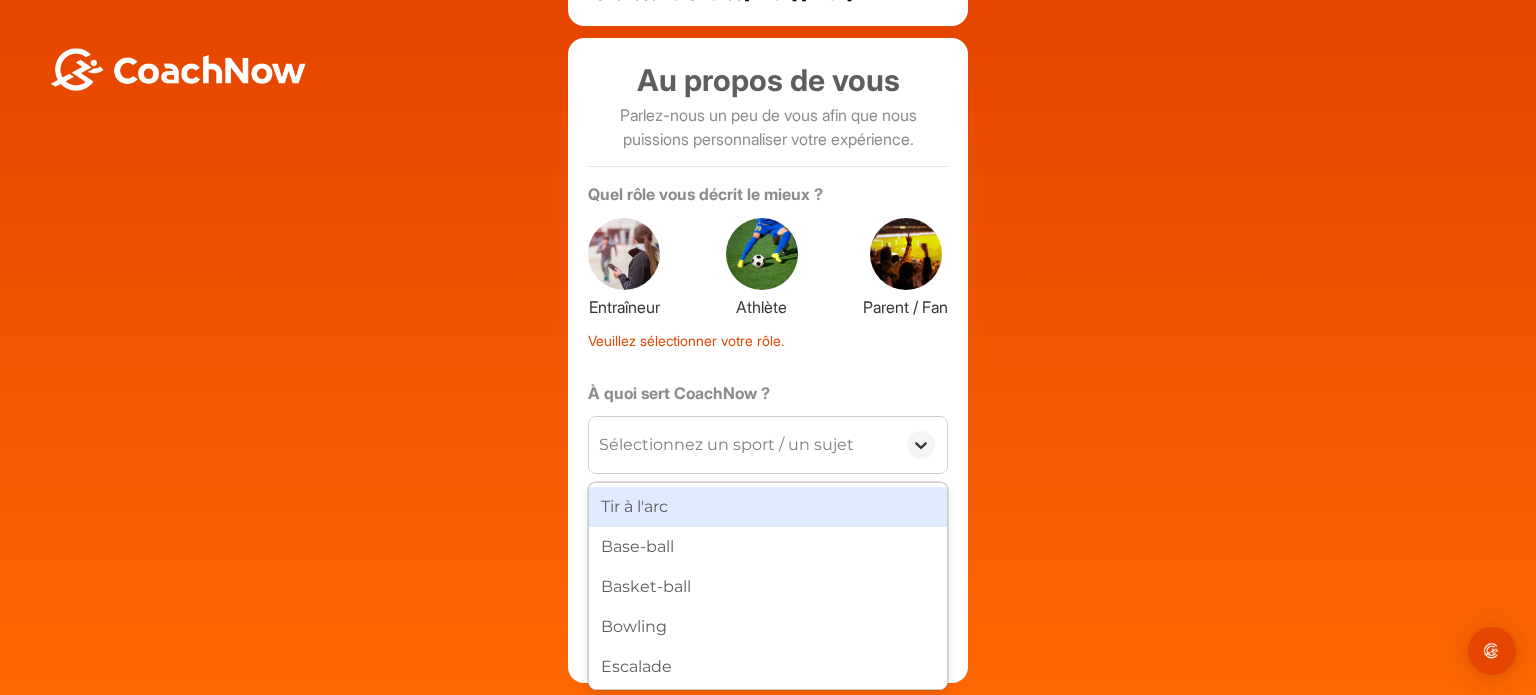 click 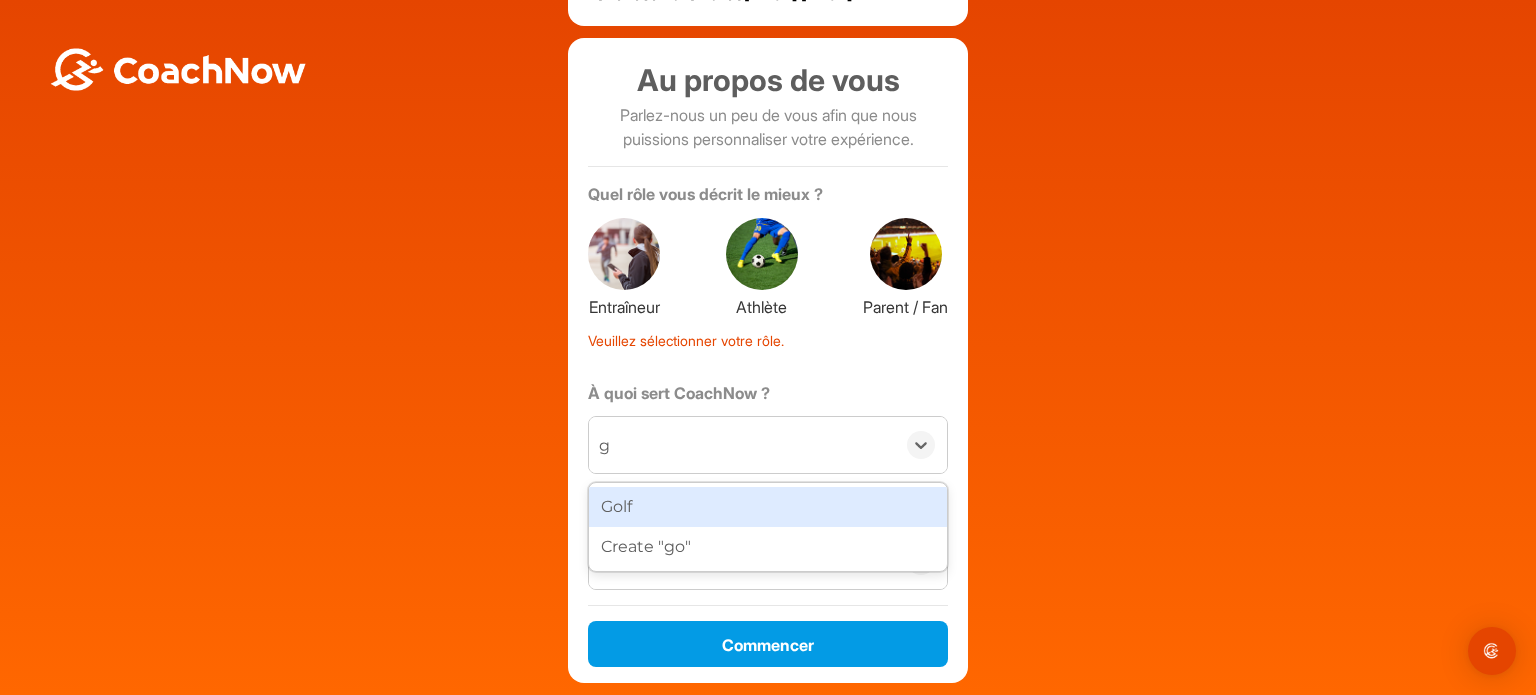 type on "go" 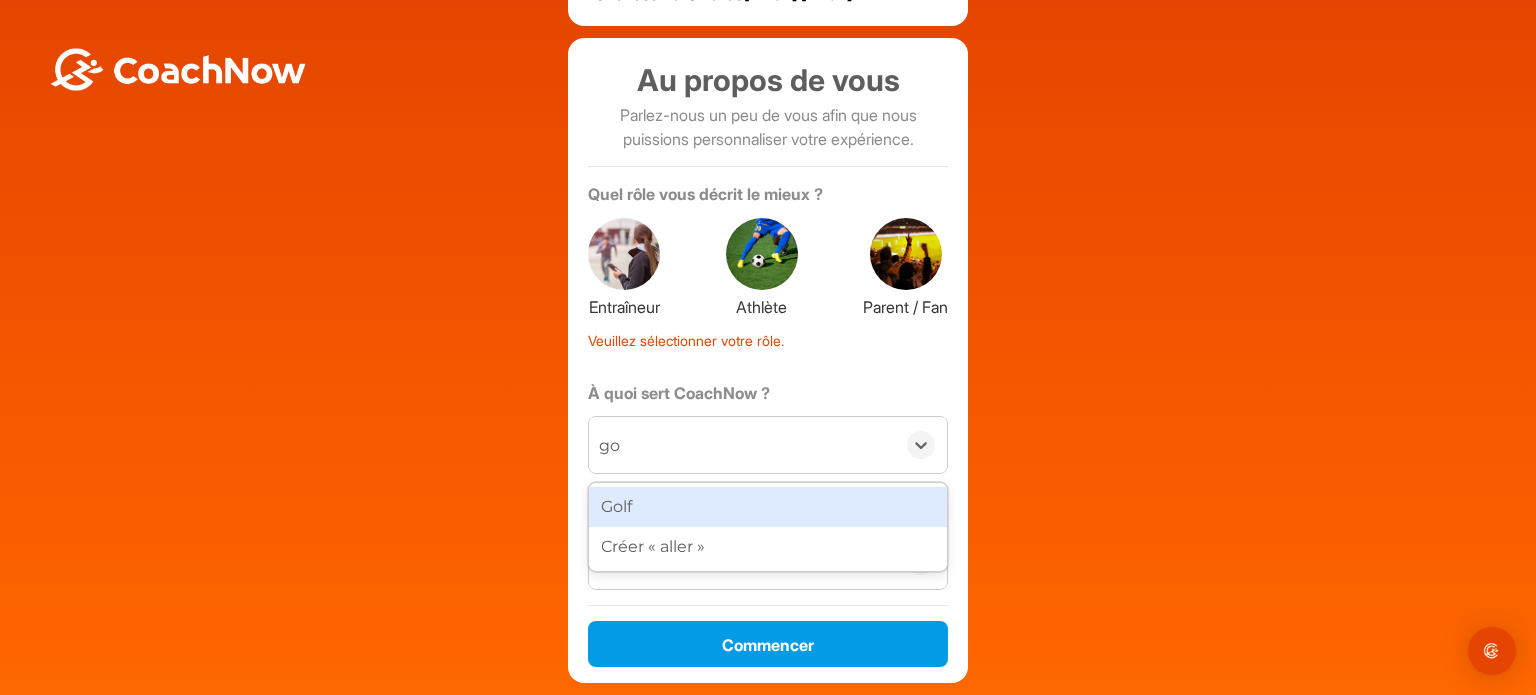 click on "Golf" at bounding box center [768, 507] 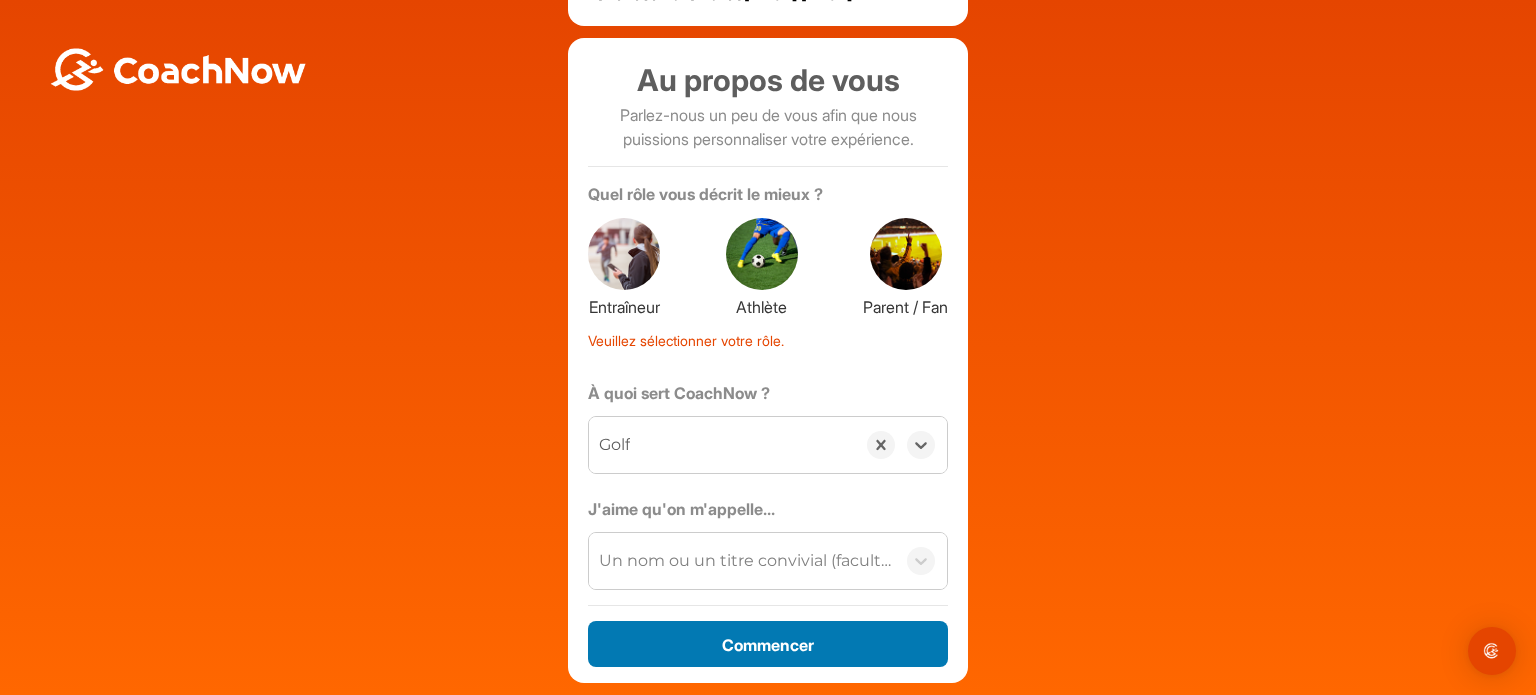 click on "Commencer" at bounding box center (768, 645) 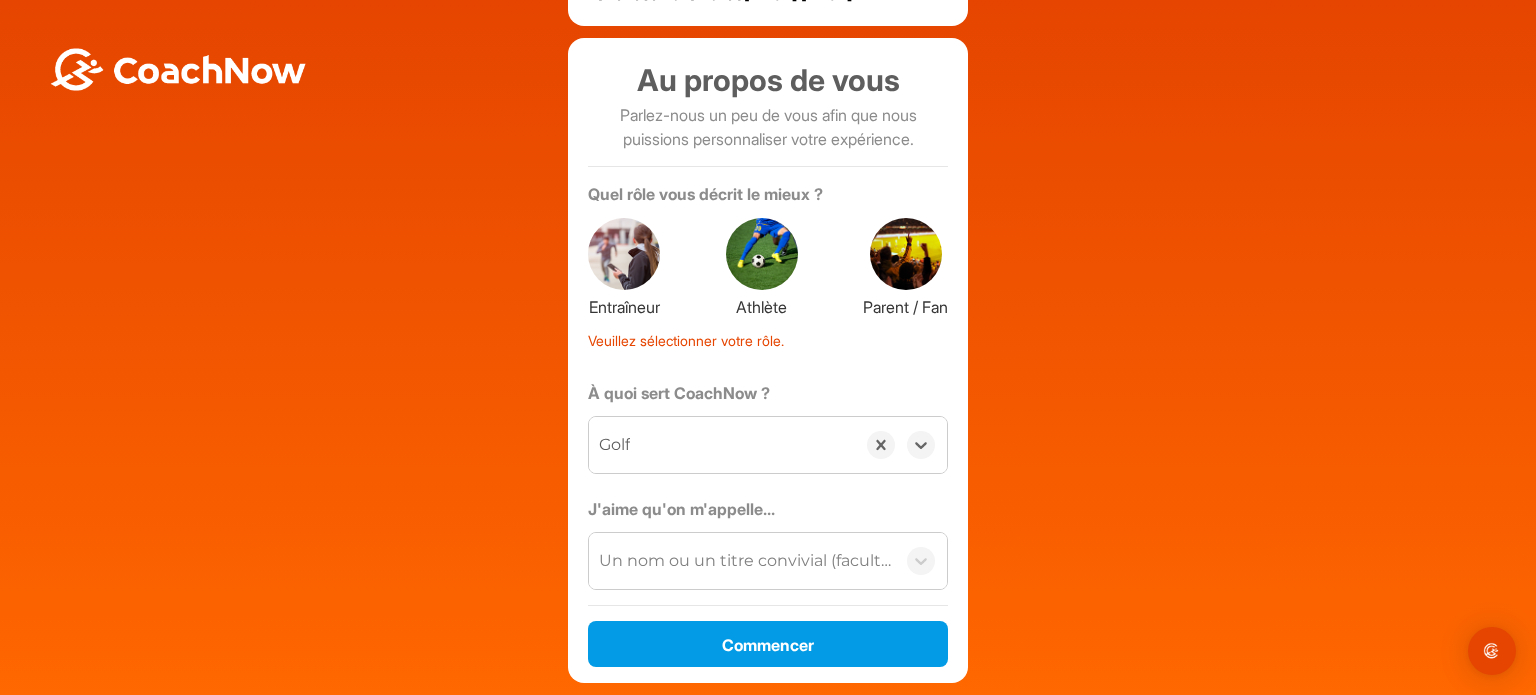 click at bounding box center (762, 254) 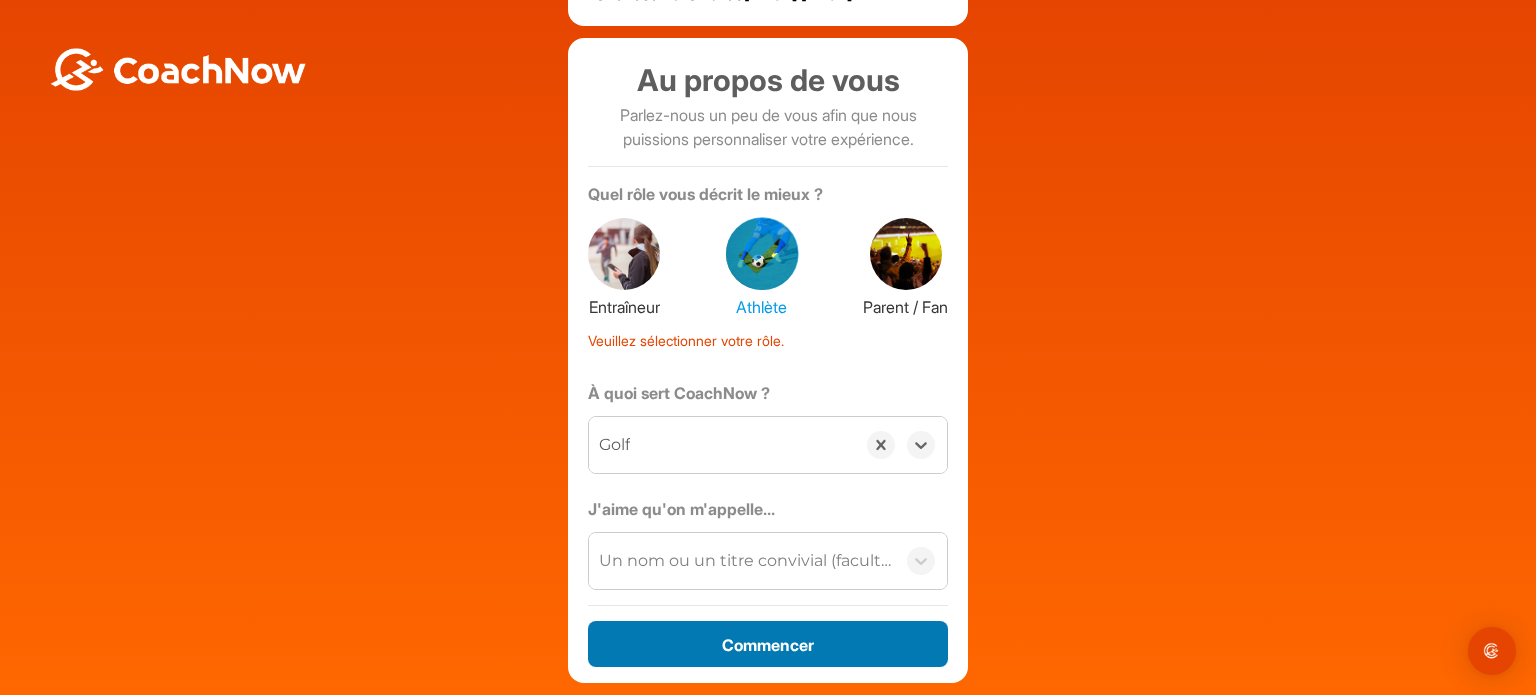 click on "Commencer" at bounding box center (768, 645) 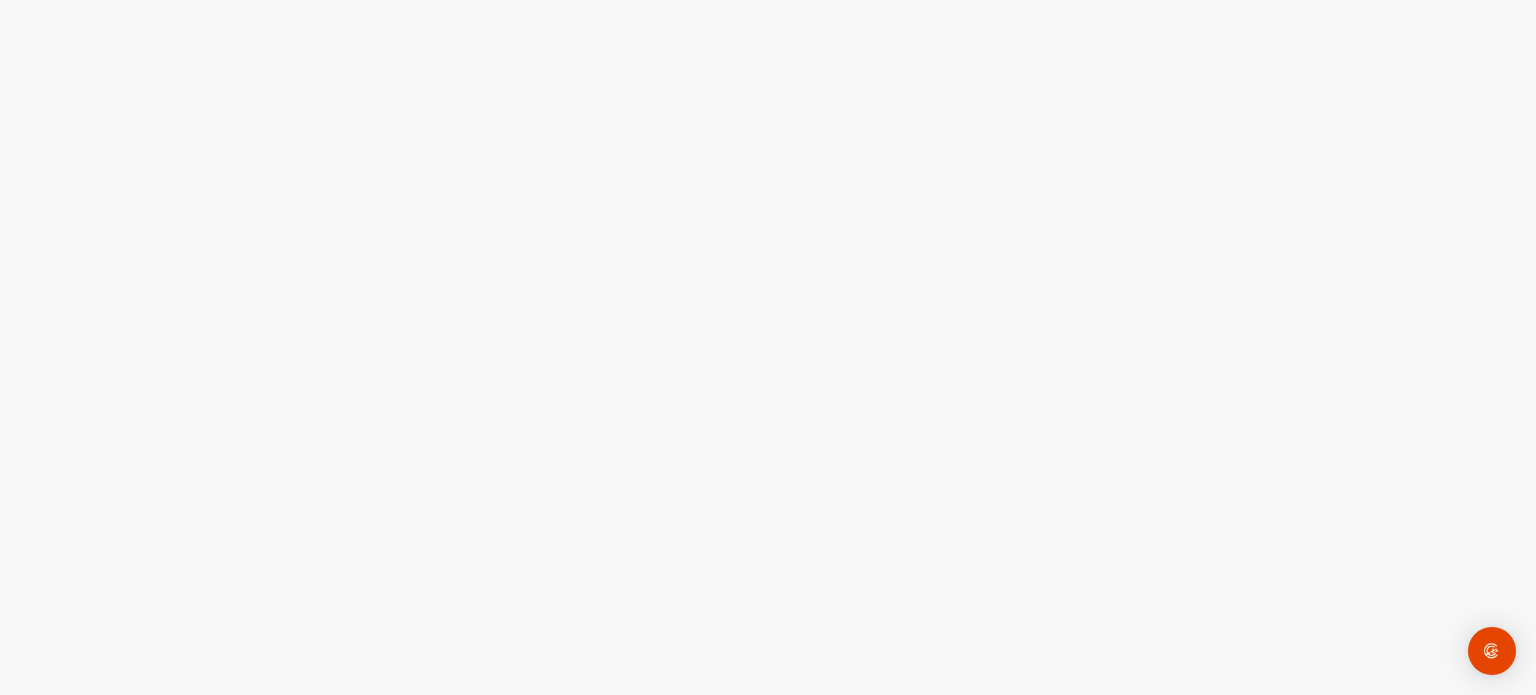 drag, startPoint x: 753, startPoint y: 641, endPoint x: 592, endPoint y: 154, distance: 512.923 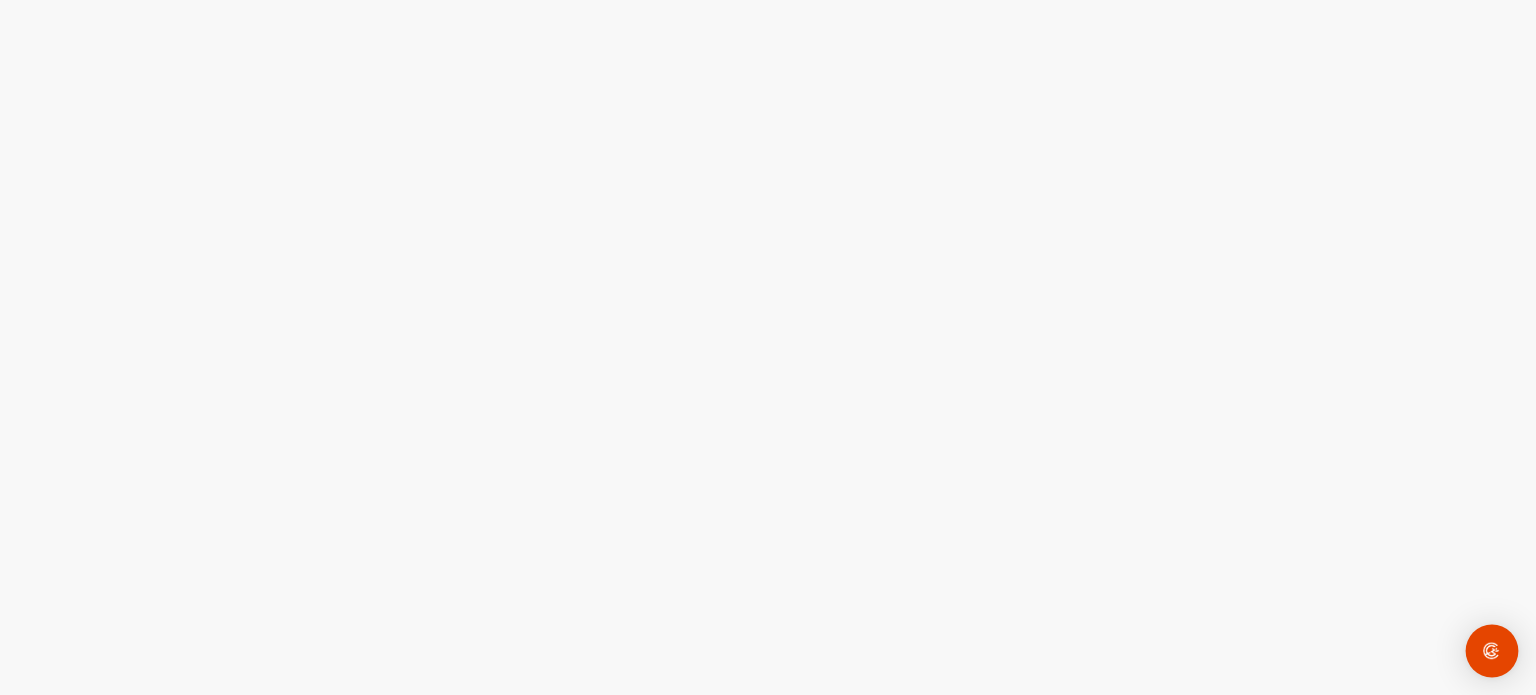 click at bounding box center [1492, 651] 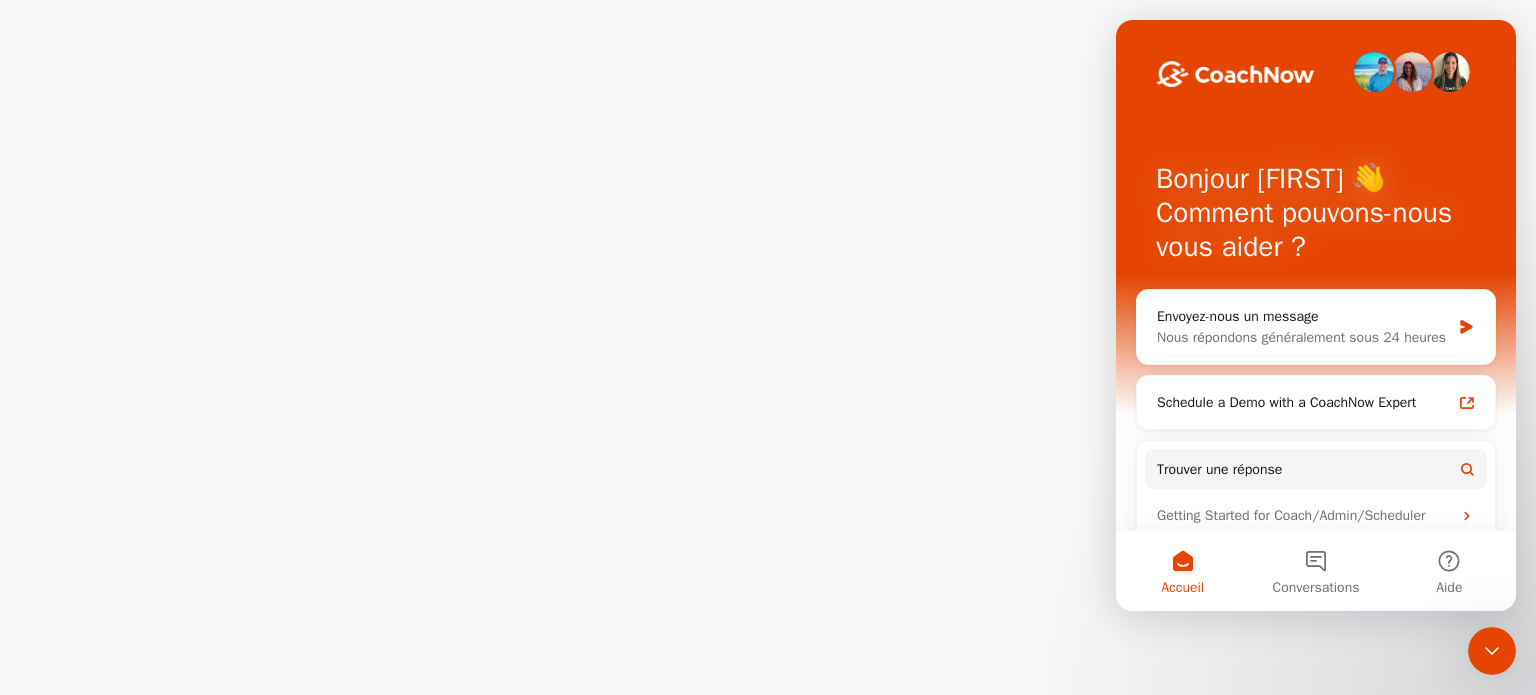 scroll, scrollTop: 0, scrollLeft: 0, axis: both 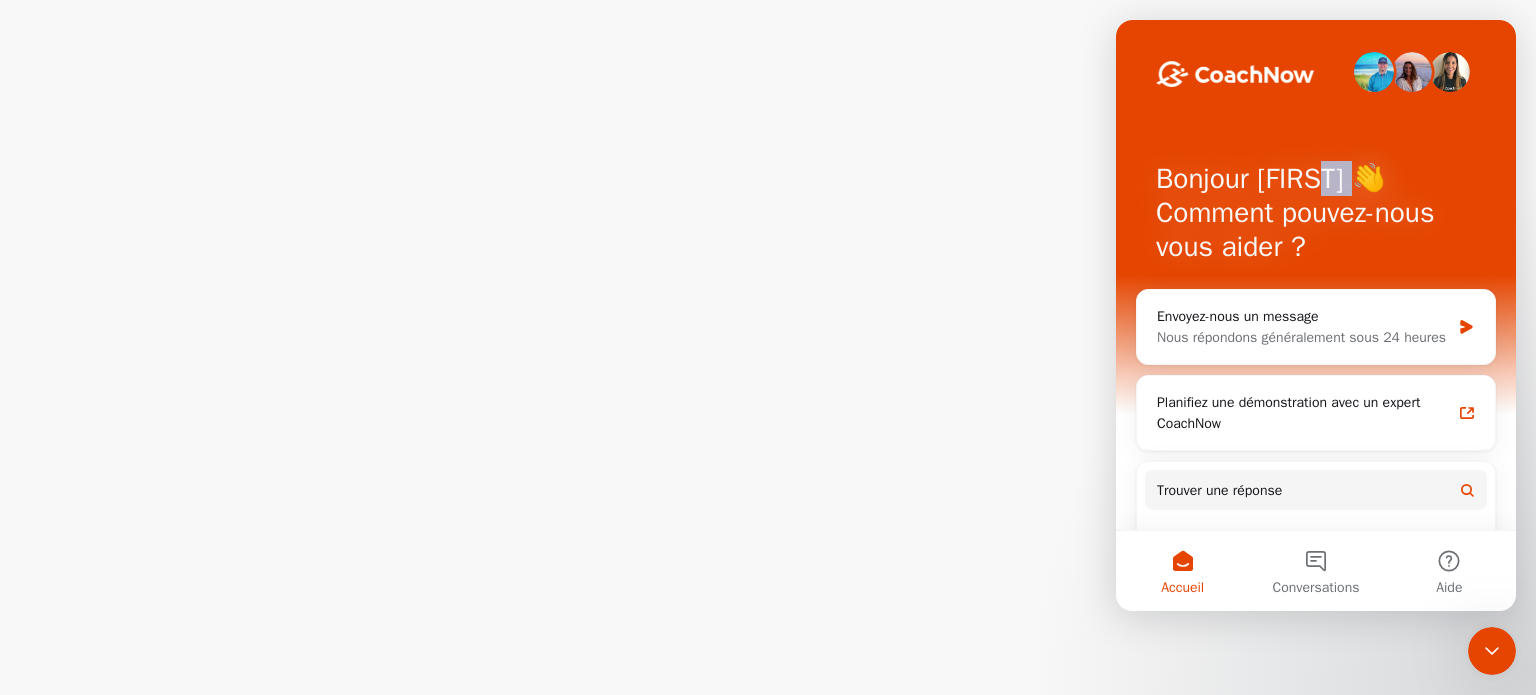 drag, startPoint x: 1443, startPoint y: 118, endPoint x: 1330, endPoint y: 137, distance: 114.58621 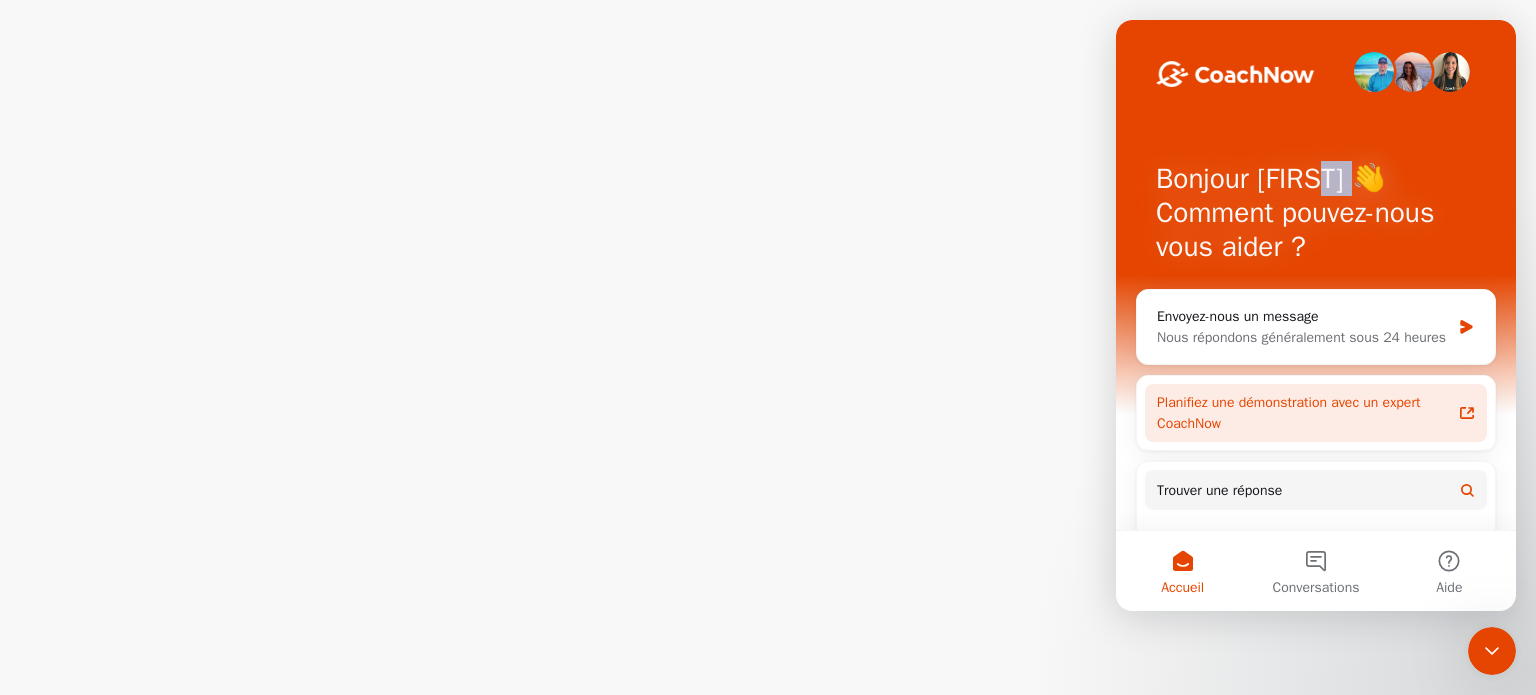 click on "Planifiez une démonstration avec un expert CoachNow" at bounding box center (1288, 413) 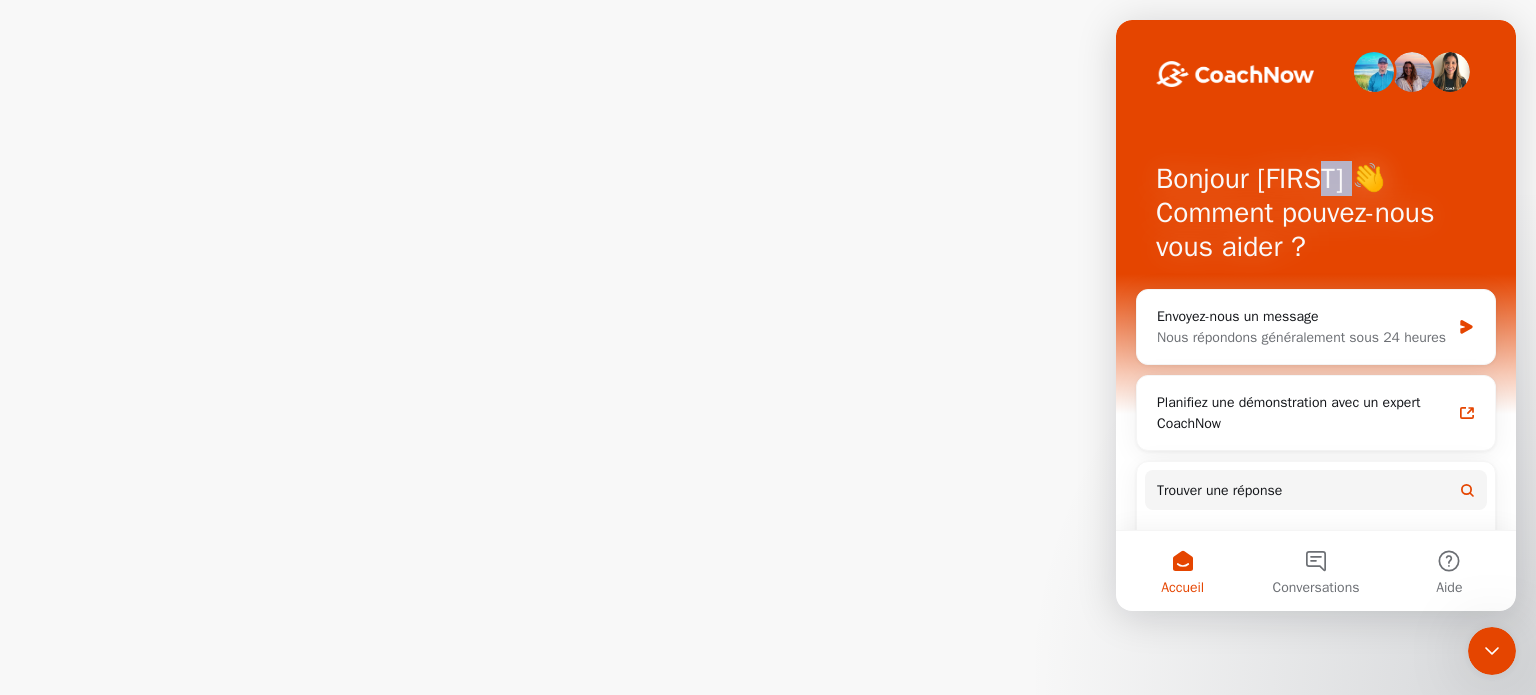 click on "Accueil" at bounding box center [1182, 571] 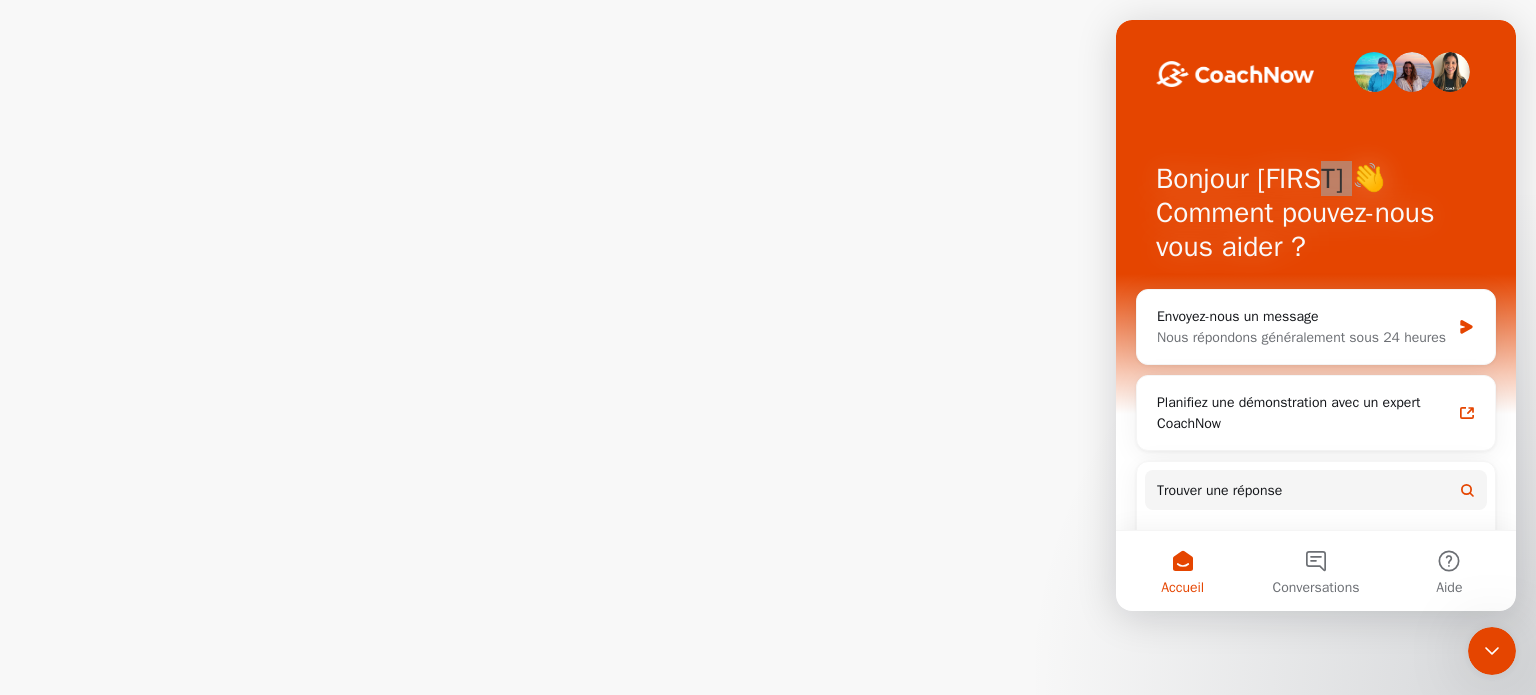 click 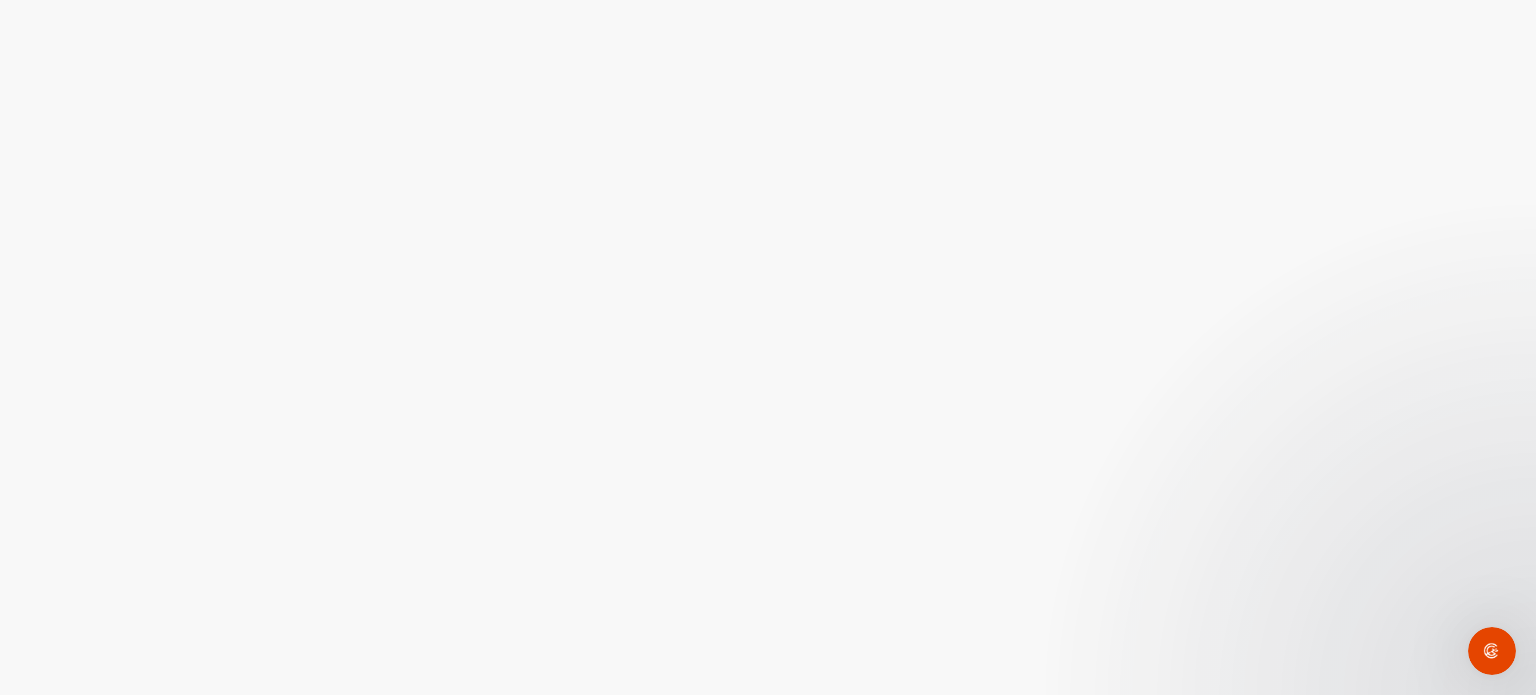 scroll, scrollTop: 0, scrollLeft: 0, axis: both 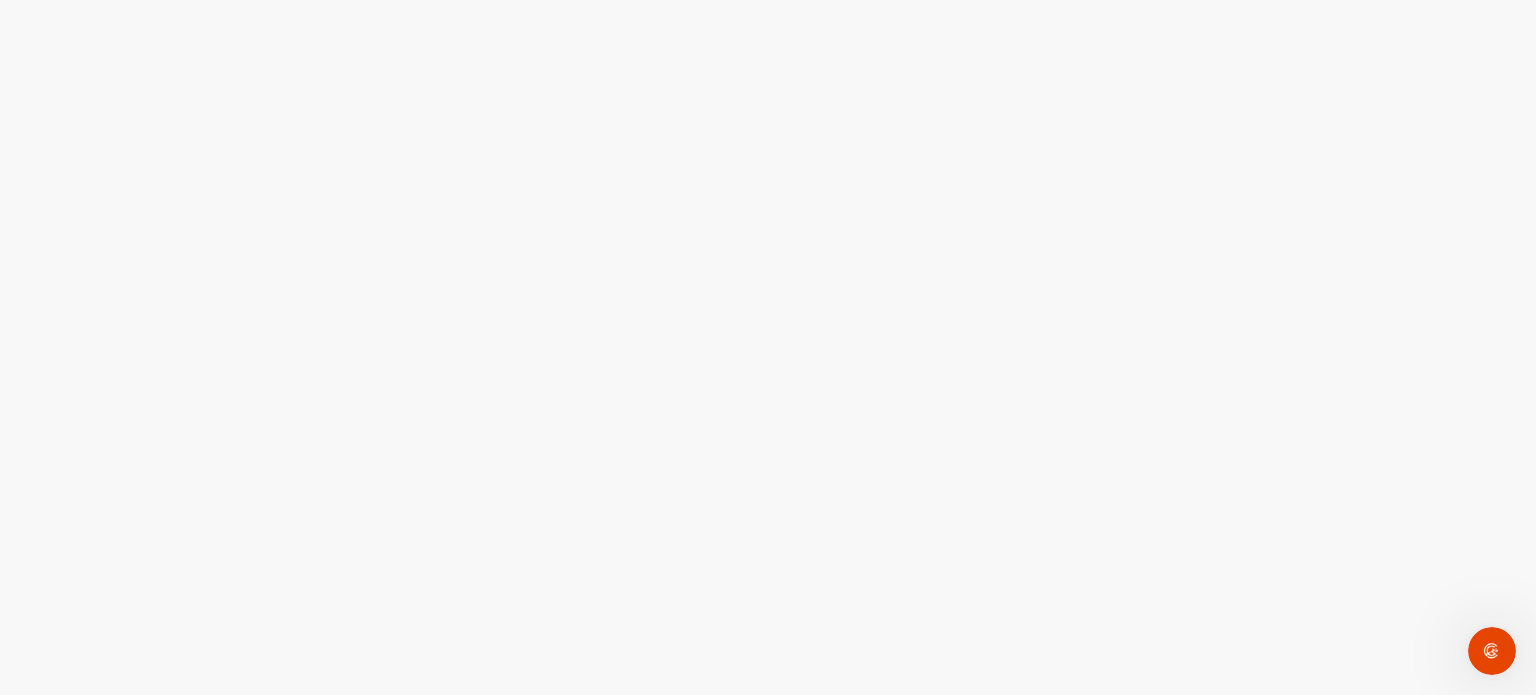 click 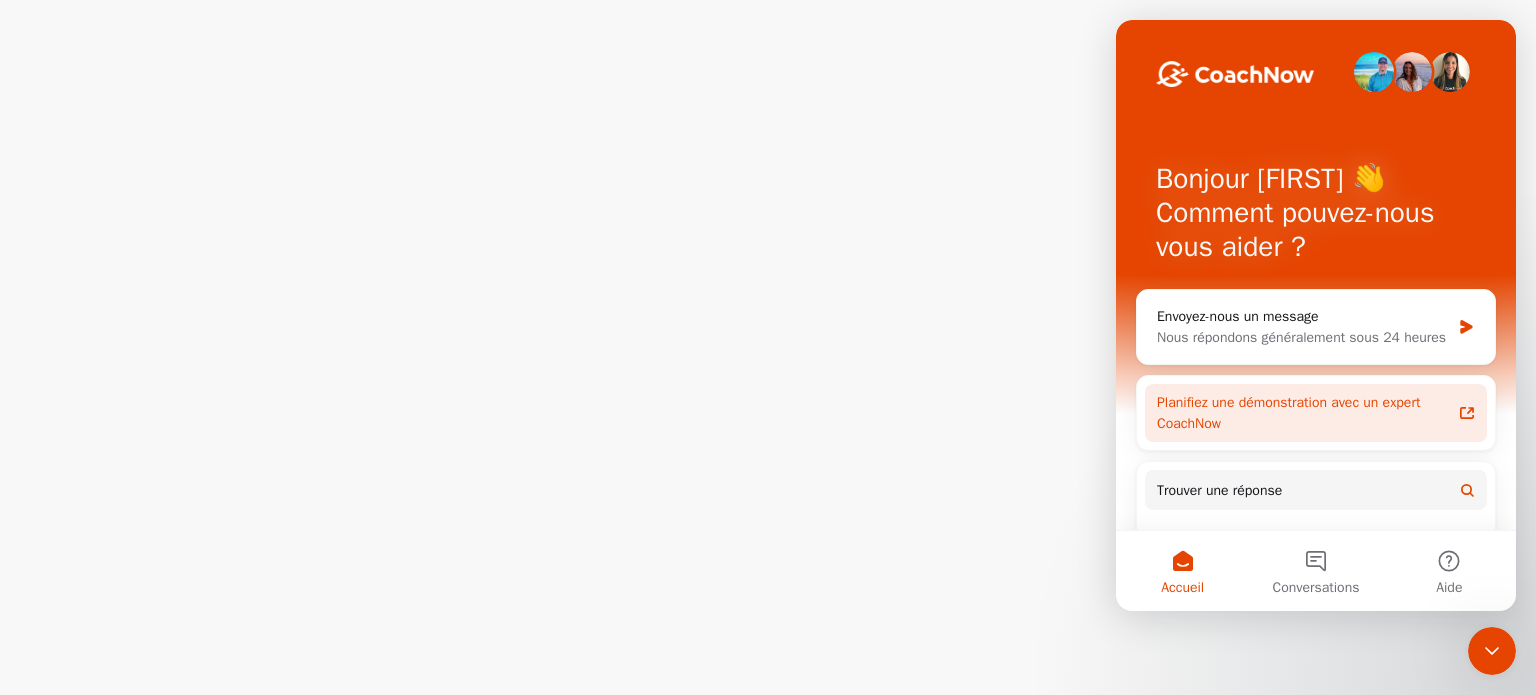 click on "Planifiez une démonstration avec un expert CoachNow" at bounding box center (1288, 413) 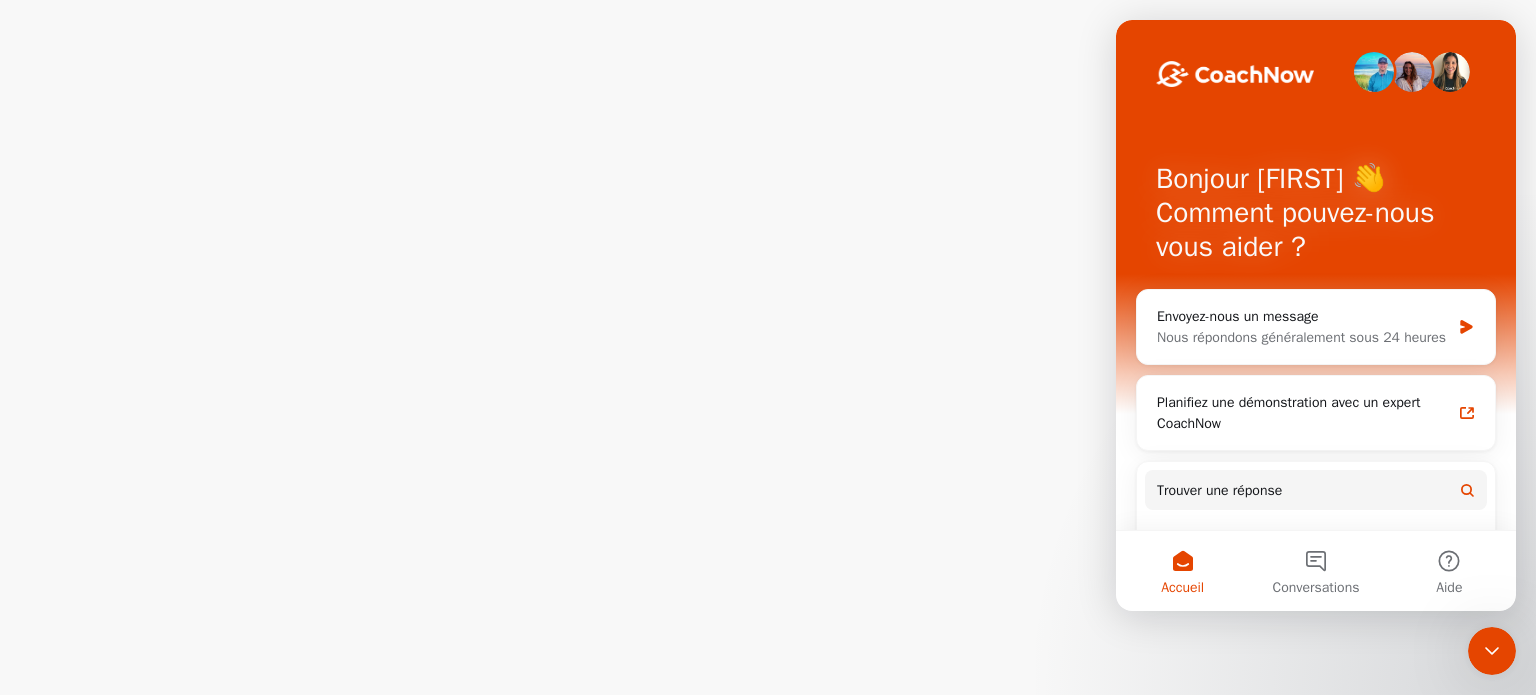 click on "Accueil" at bounding box center (1182, 571) 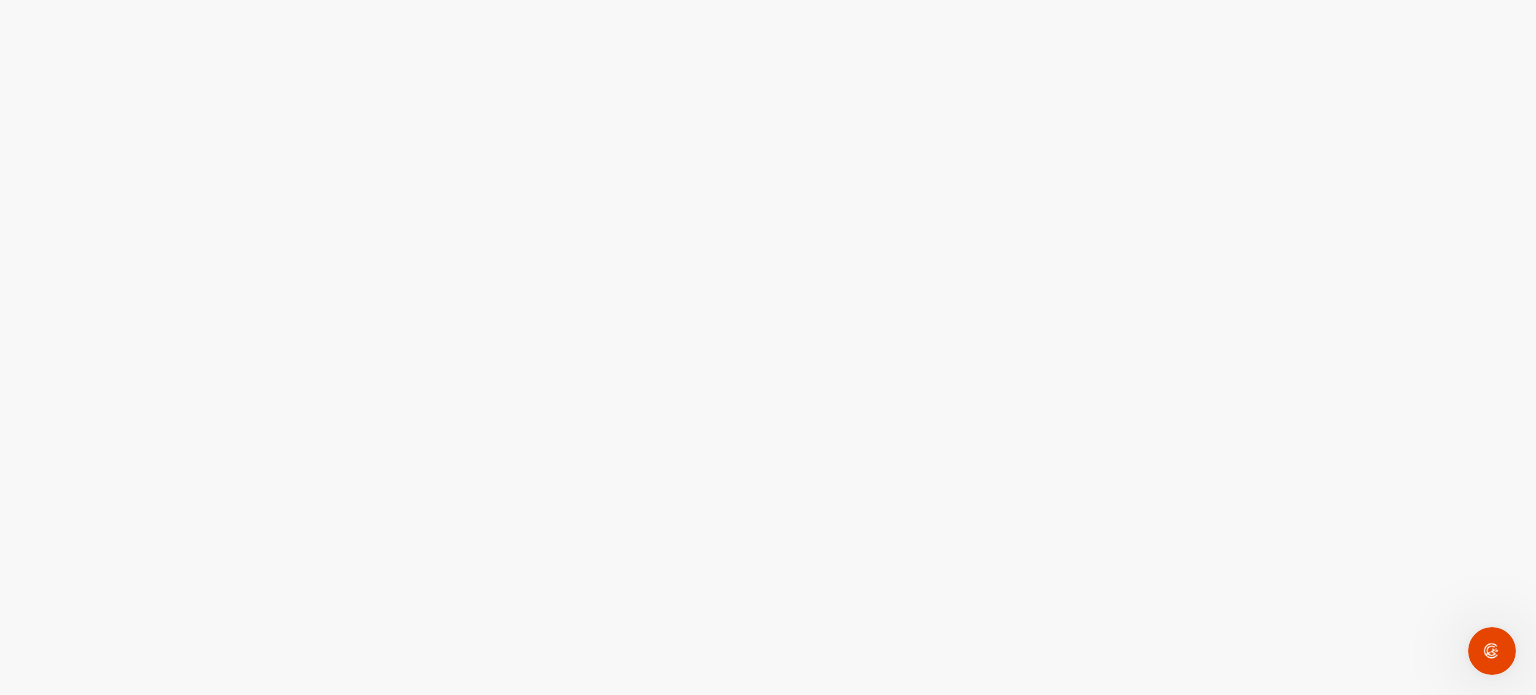 click 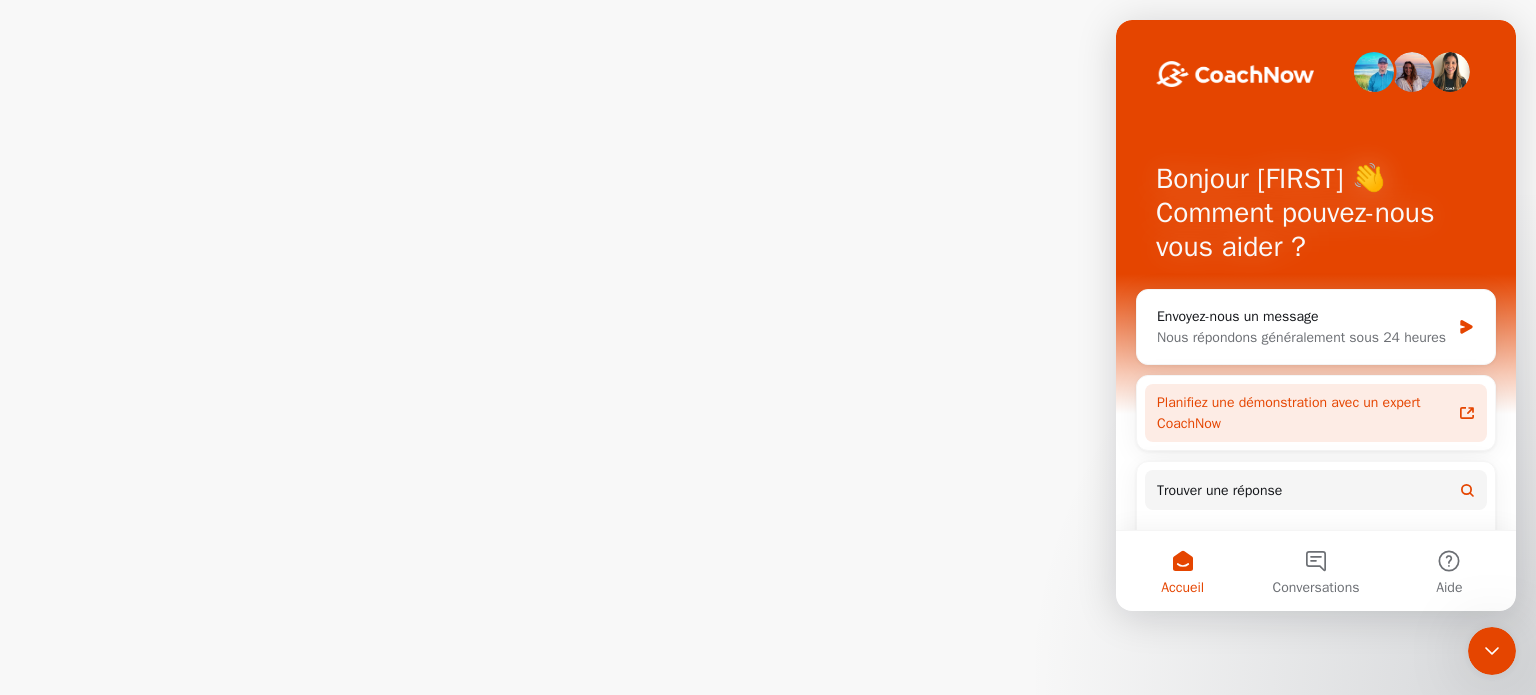 click on "Planifiez une démonstration avec un expert CoachNow" at bounding box center [1288, 413] 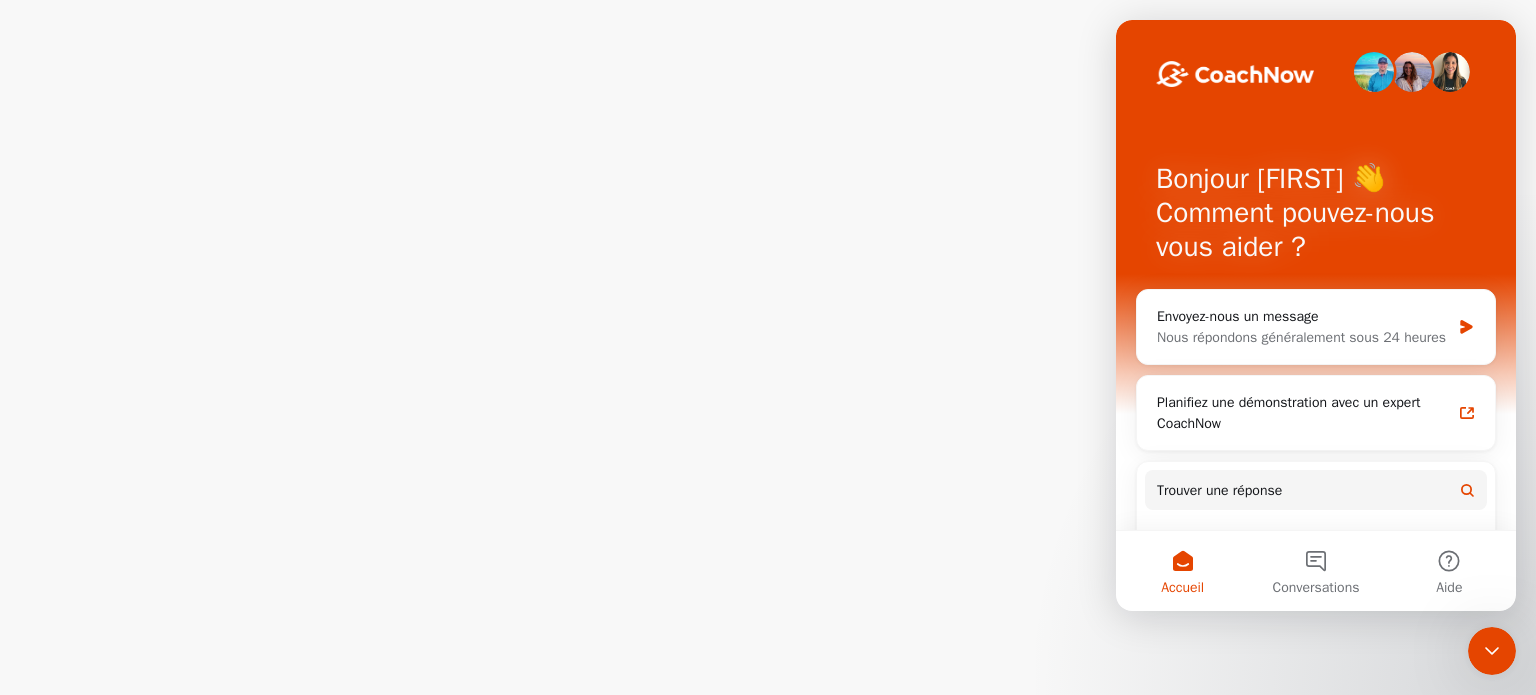 click on "Accueil" at bounding box center (1182, 571) 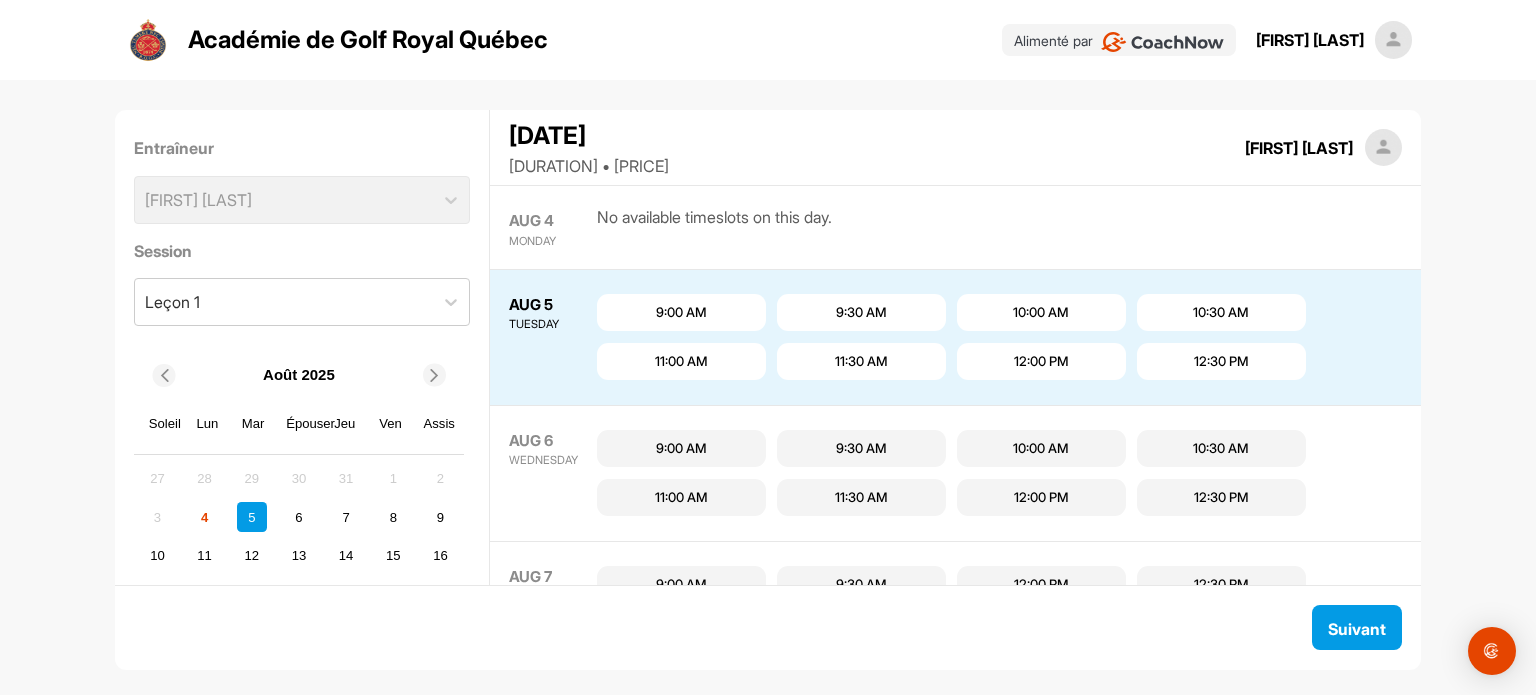 scroll, scrollTop: 0, scrollLeft: 0, axis: both 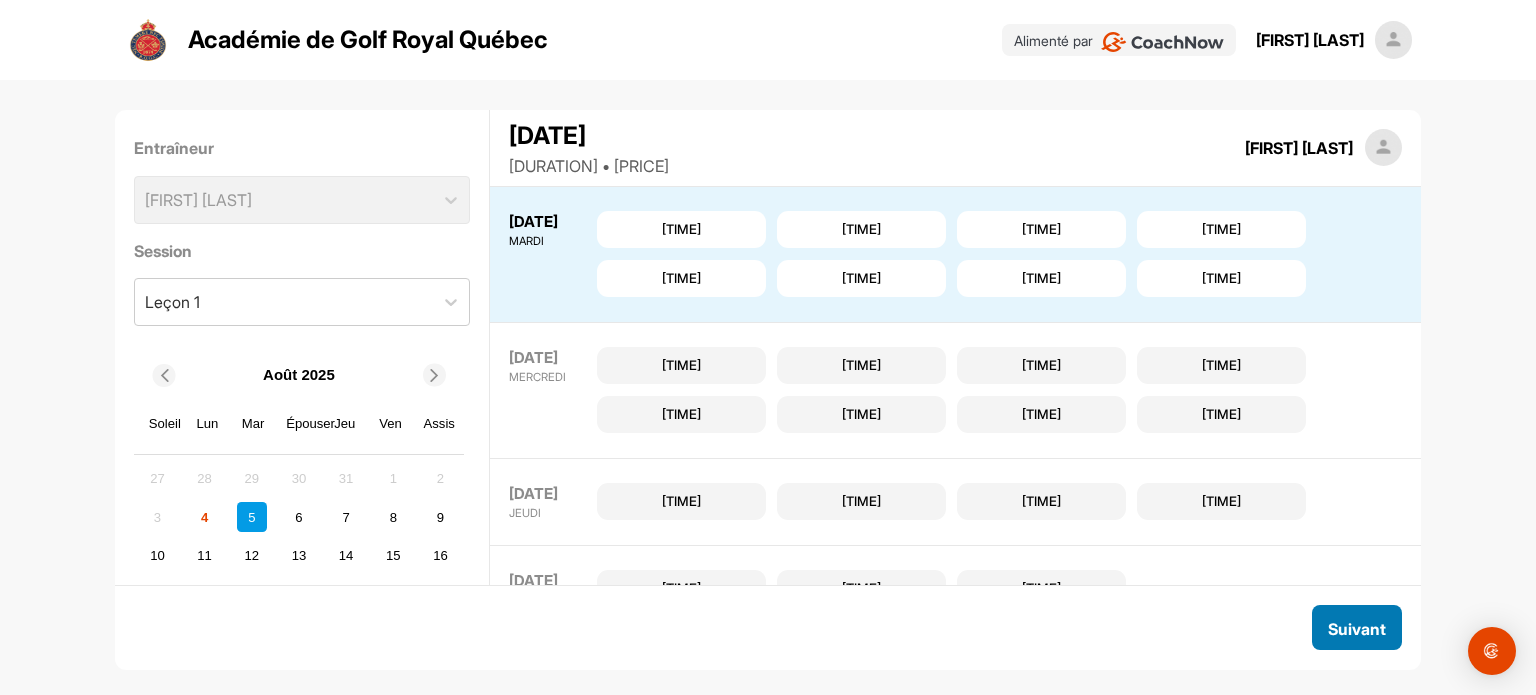 click on "Suivant" at bounding box center (1357, 628) 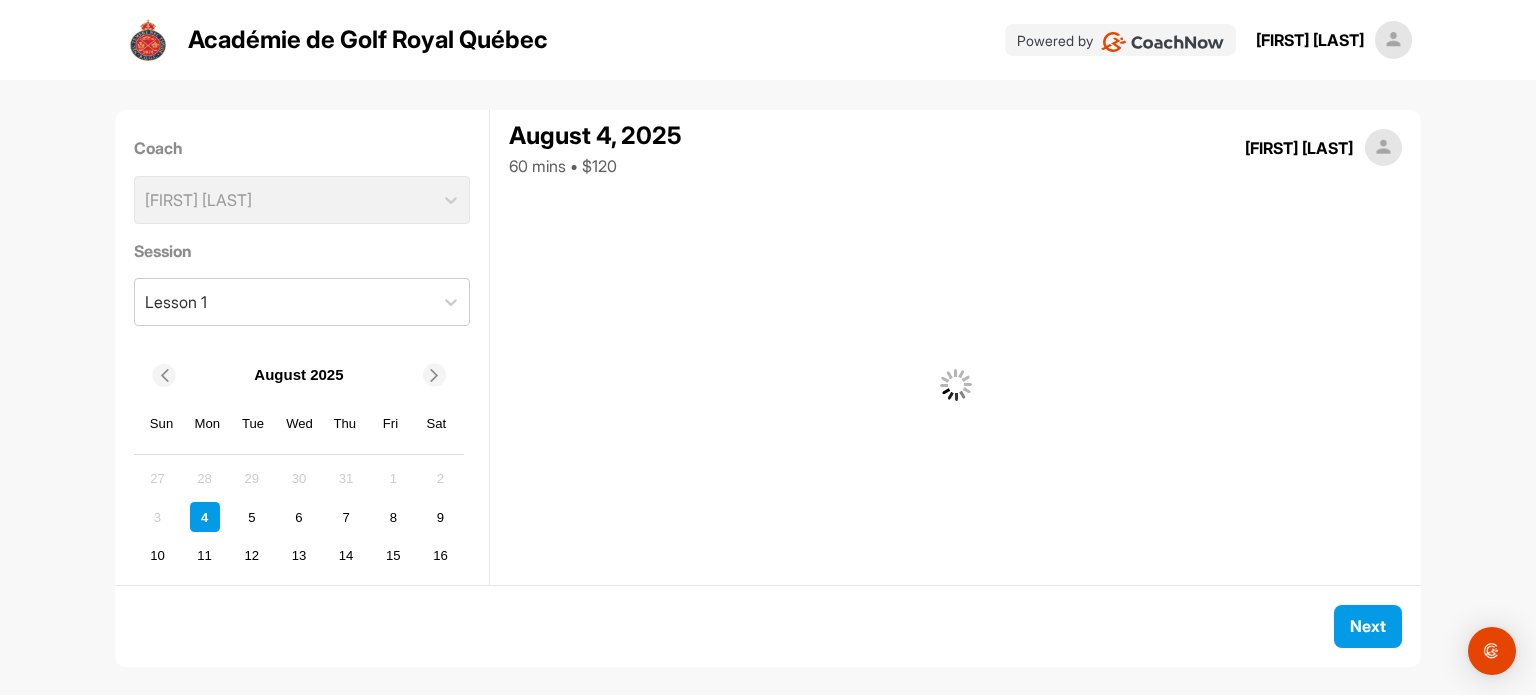 scroll, scrollTop: 0, scrollLeft: 0, axis: both 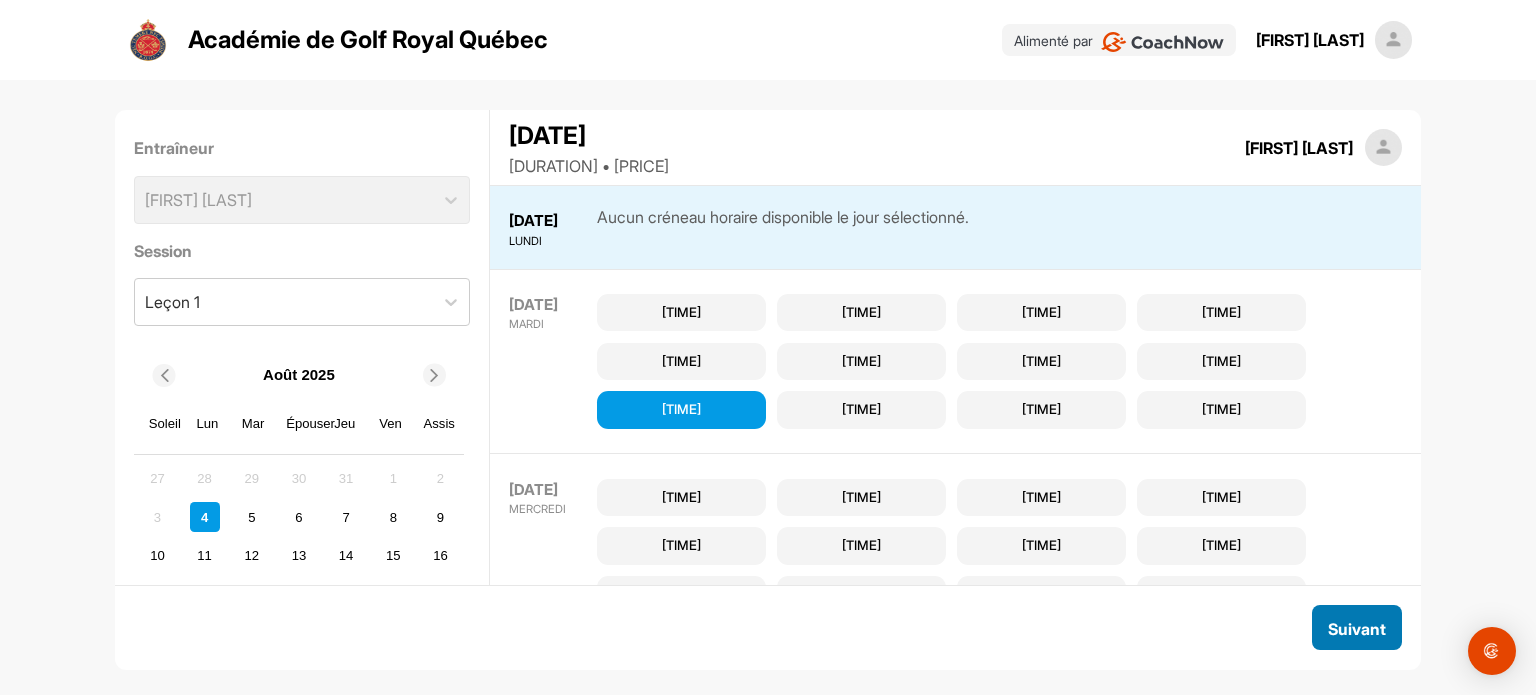 click on "Suivant" at bounding box center [1357, 629] 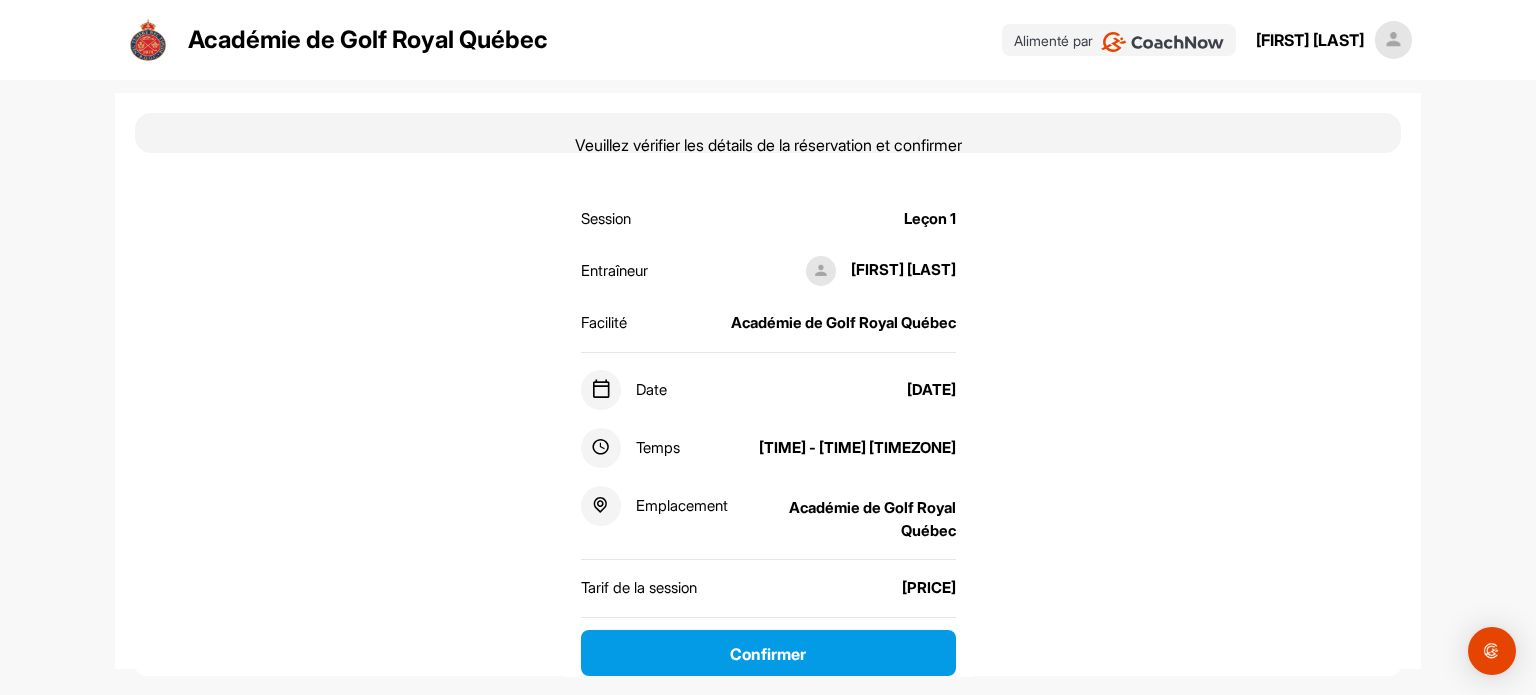 scroll, scrollTop: 200, scrollLeft: 0, axis: vertical 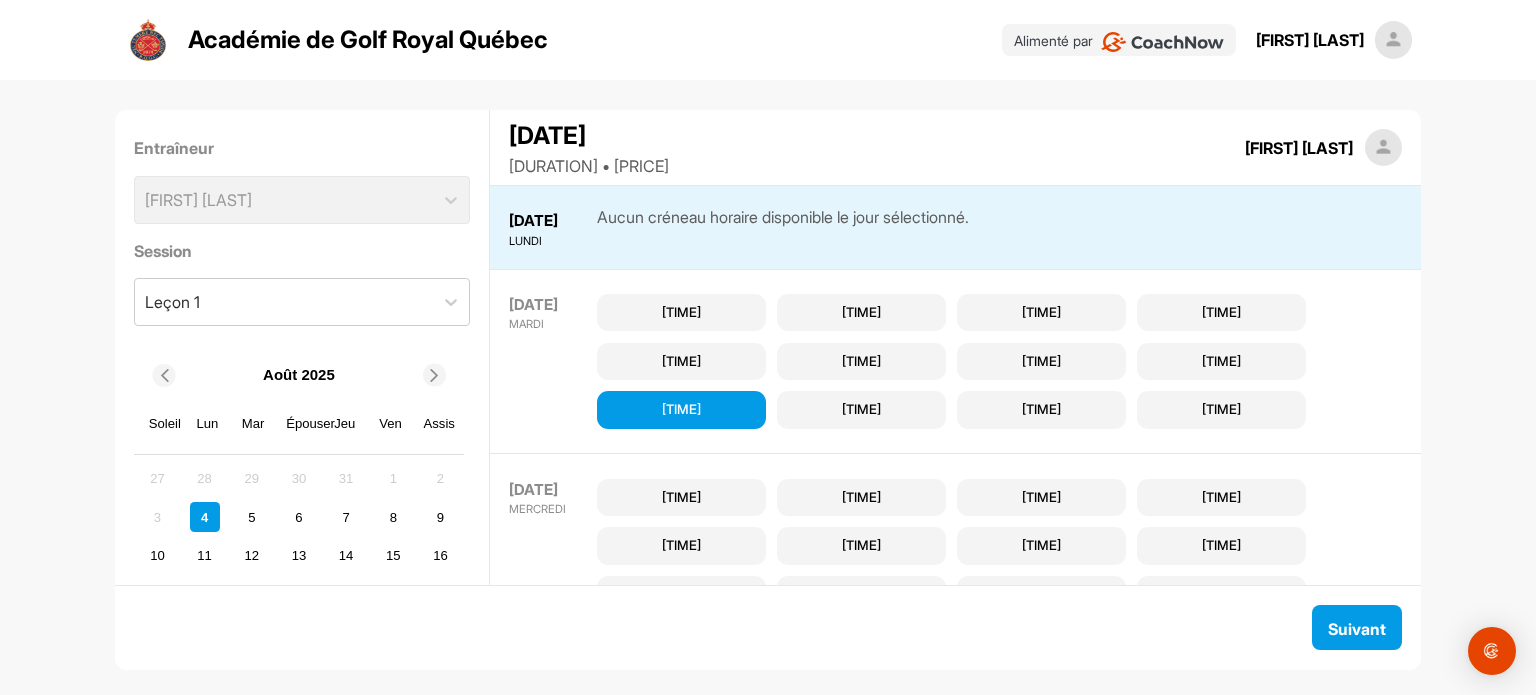 click on "[DATE]" at bounding box center [533, 304] 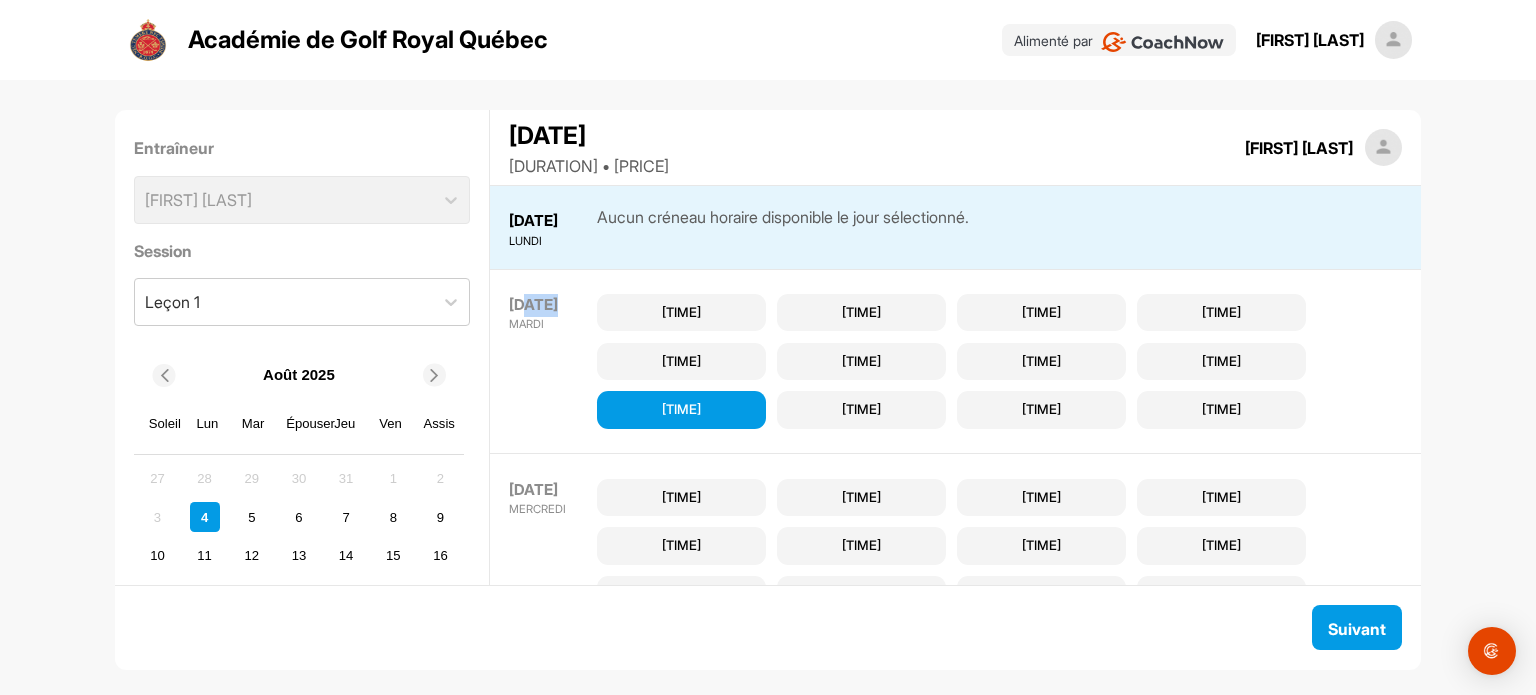 click on "[DATE]" at bounding box center (533, 304) 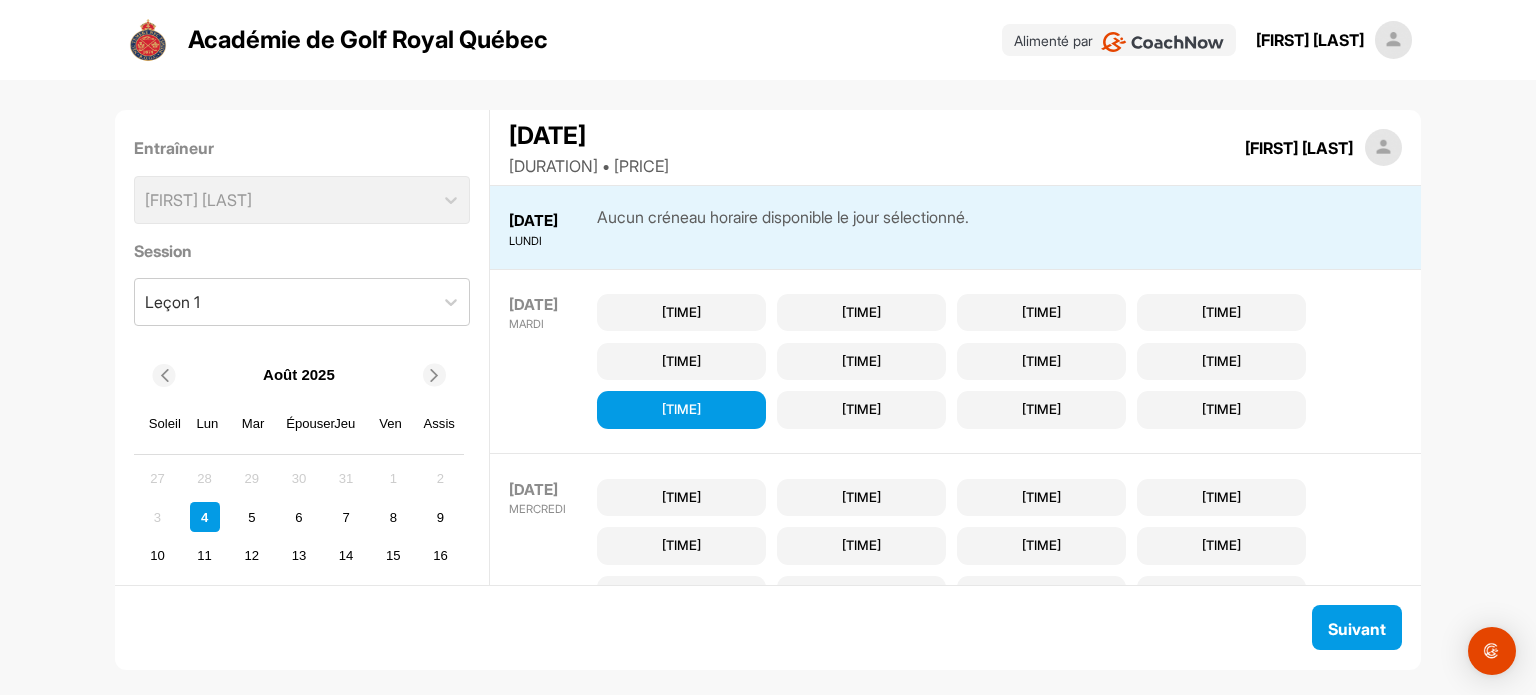 click on "[DATE]" at bounding box center [533, 304] 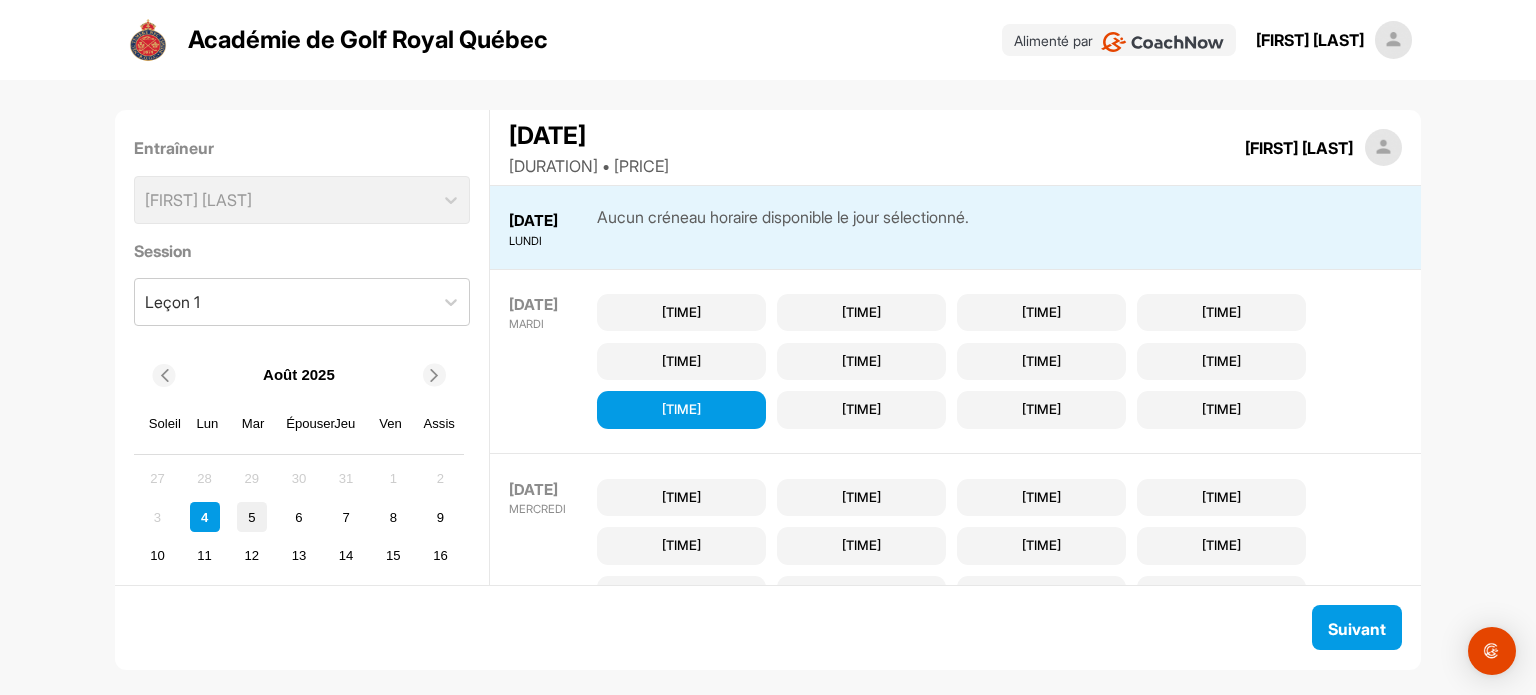 click on "5" at bounding box center (252, 517) 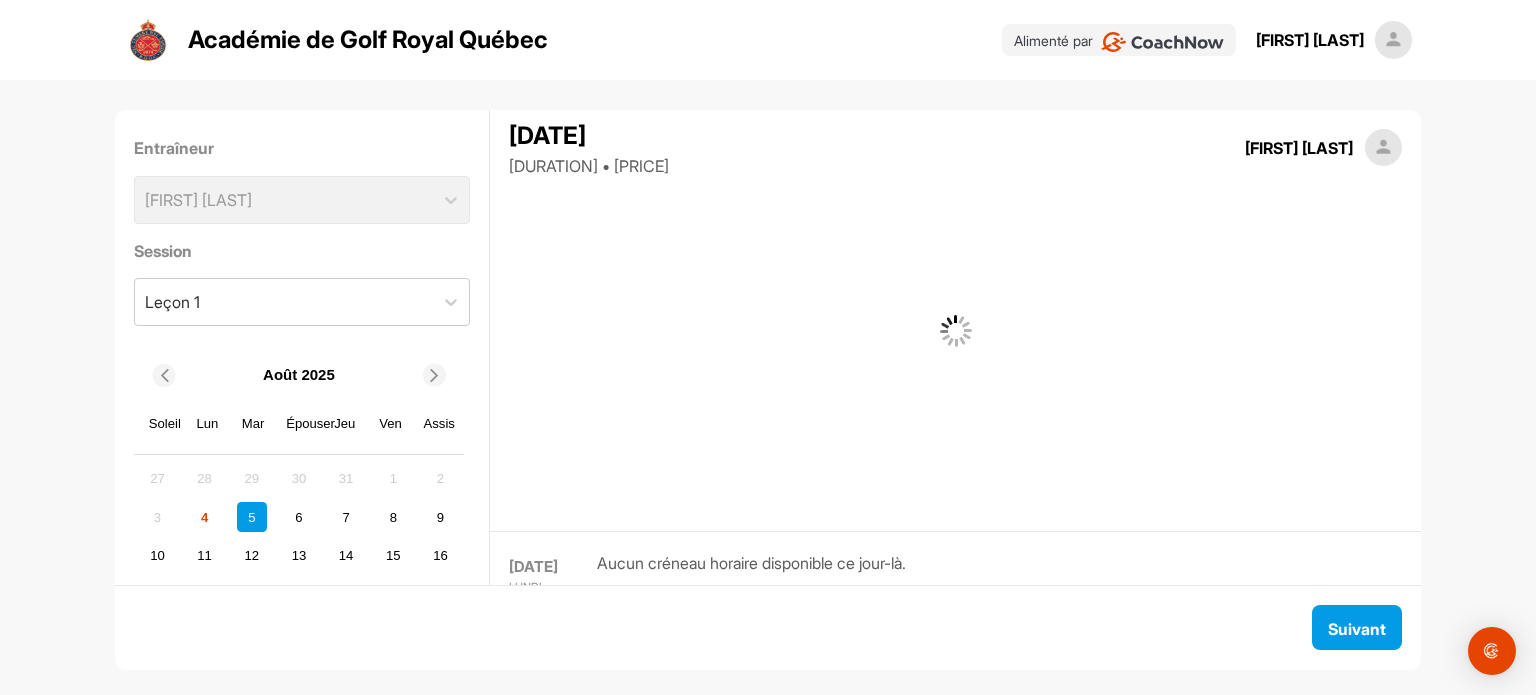 scroll, scrollTop: 83, scrollLeft: 0, axis: vertical 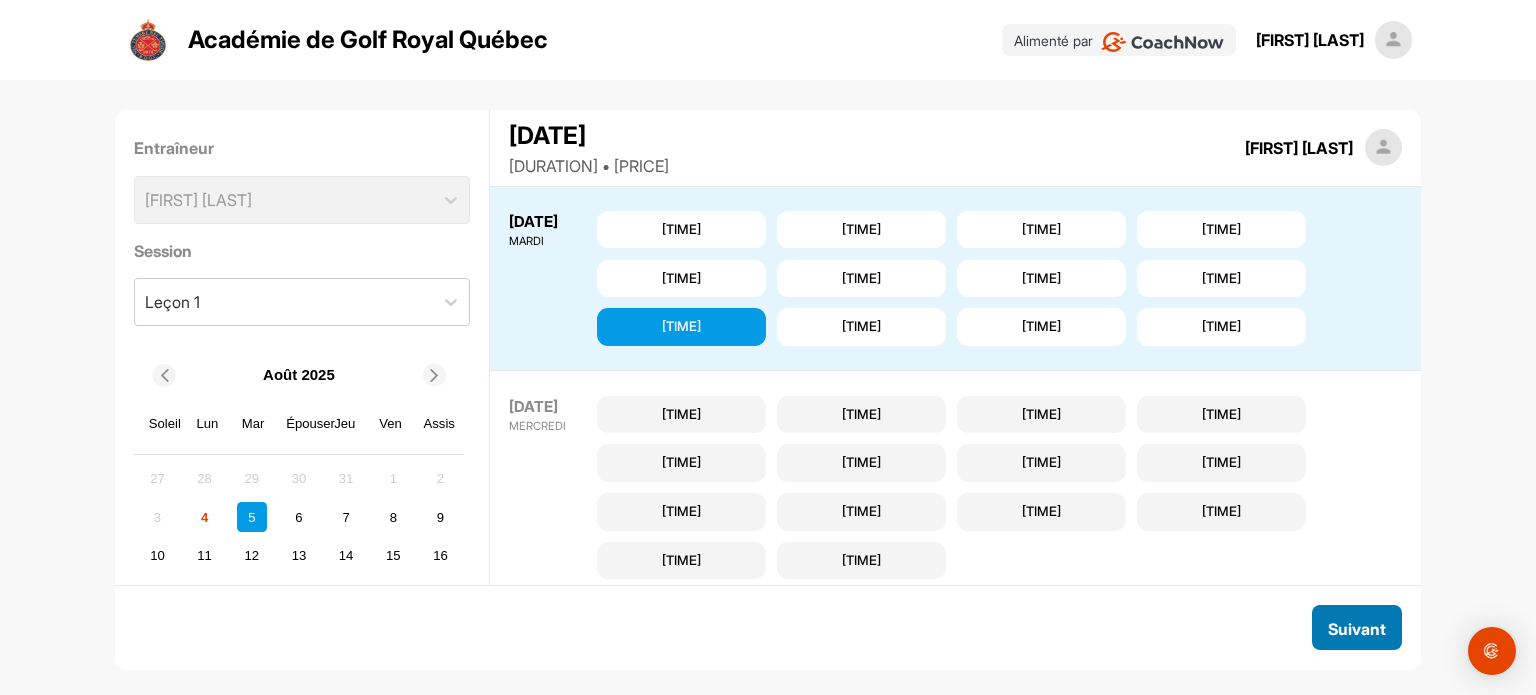 click on "Suivant" at bounding box center (1357, 629) 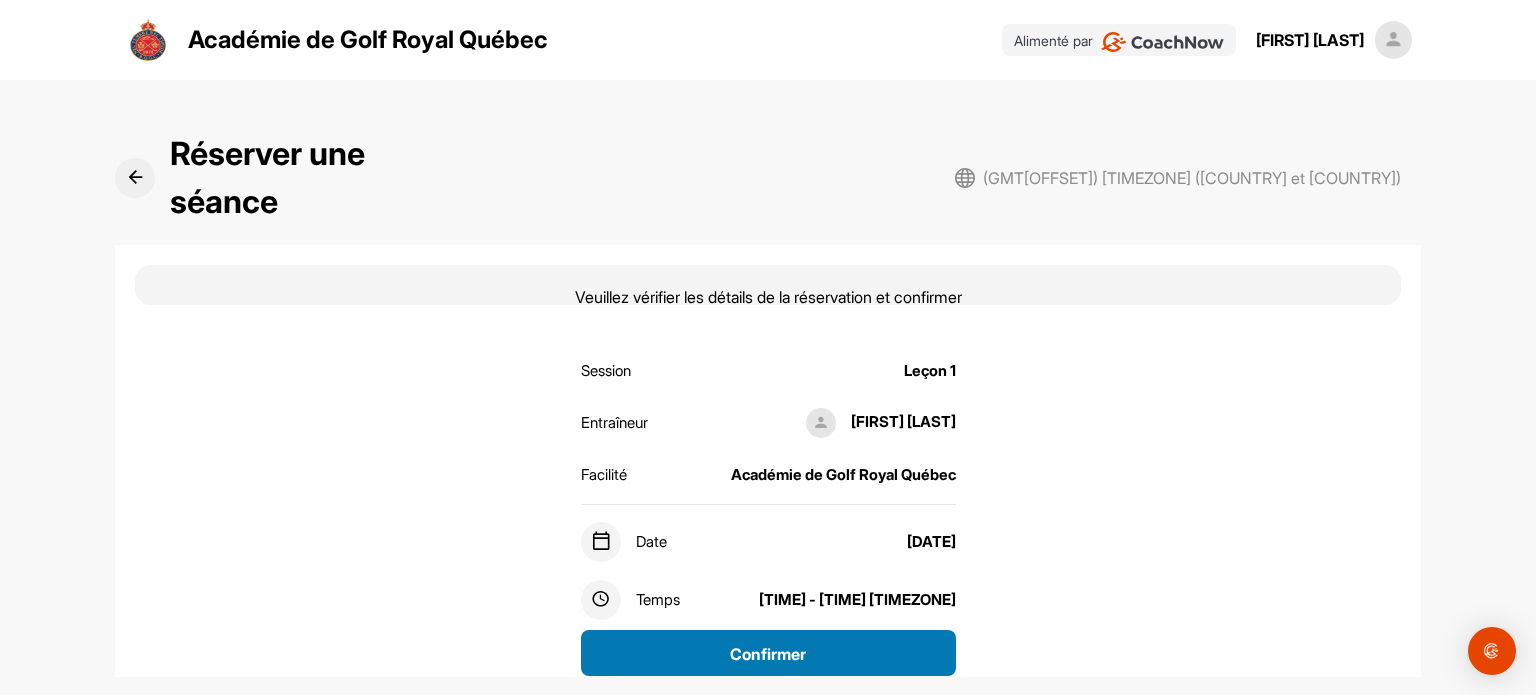 click on "Confirmer" at bounding box center [768, 655] 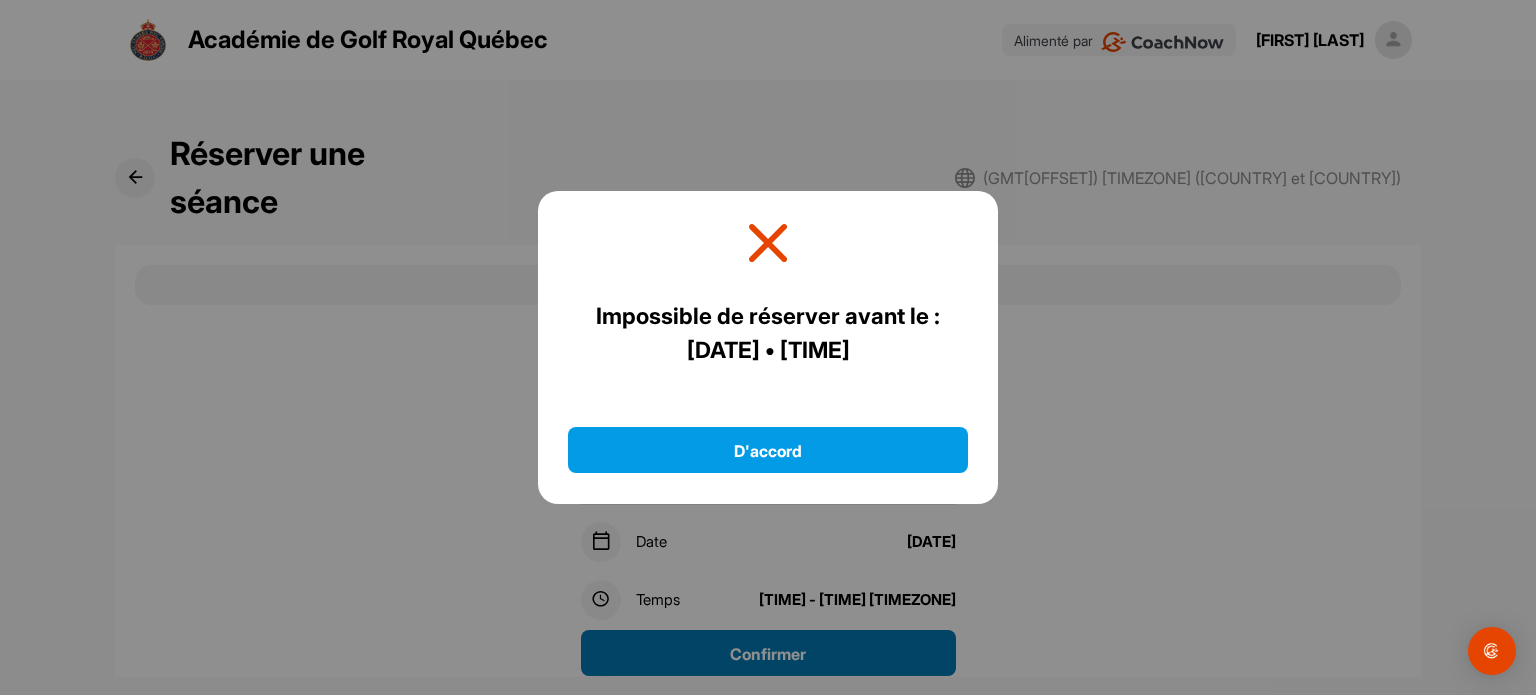 click at bounding box center (768, 243) 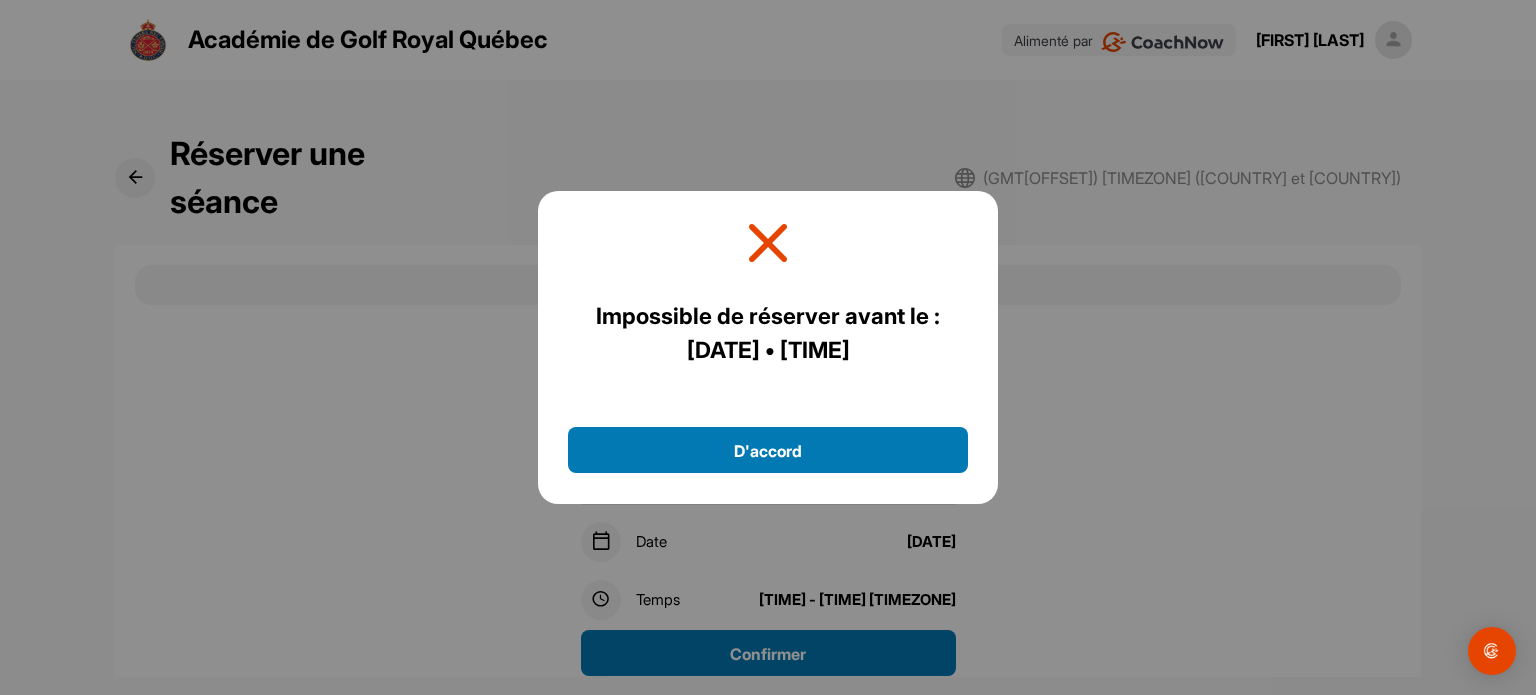 click on "D'accord" at bounding box center (768, 451) 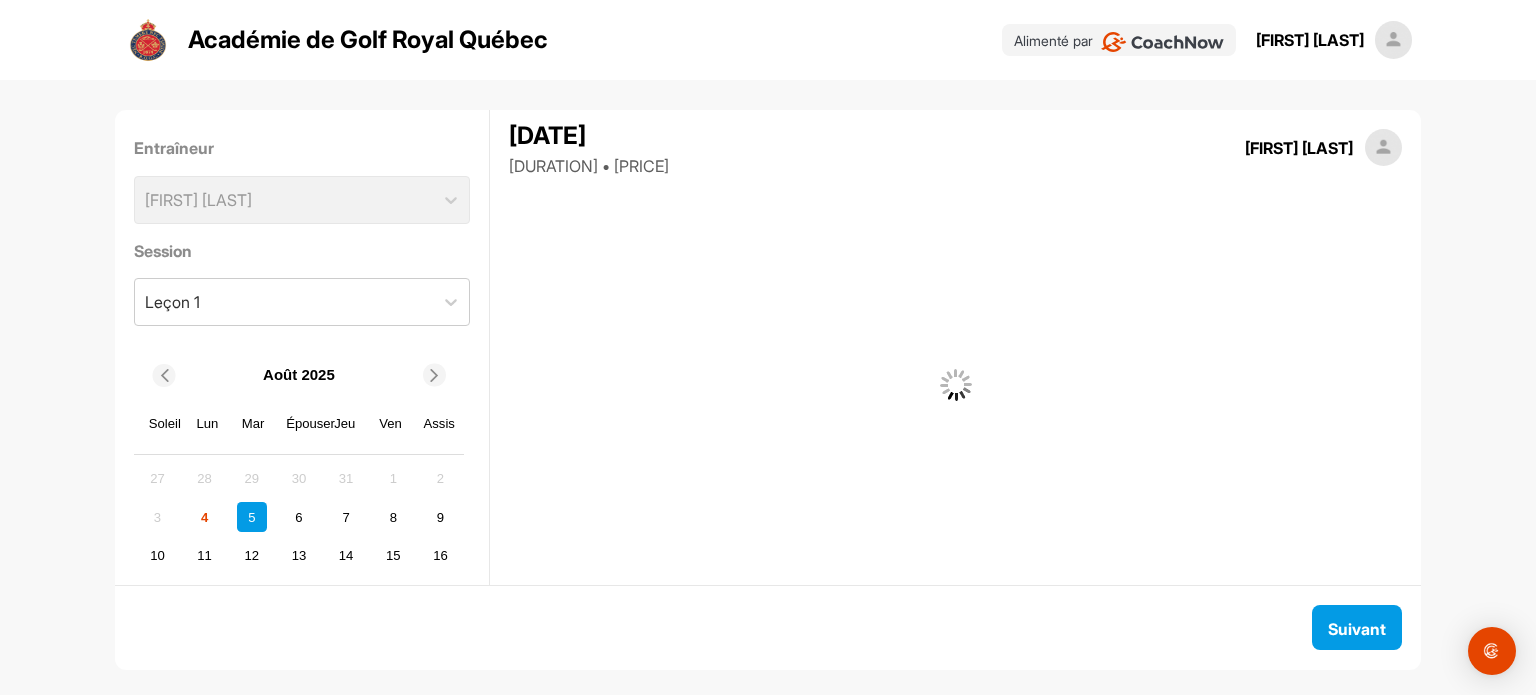 scroll, scrollTop: 83, scrollLeft: 0, axis: vertical 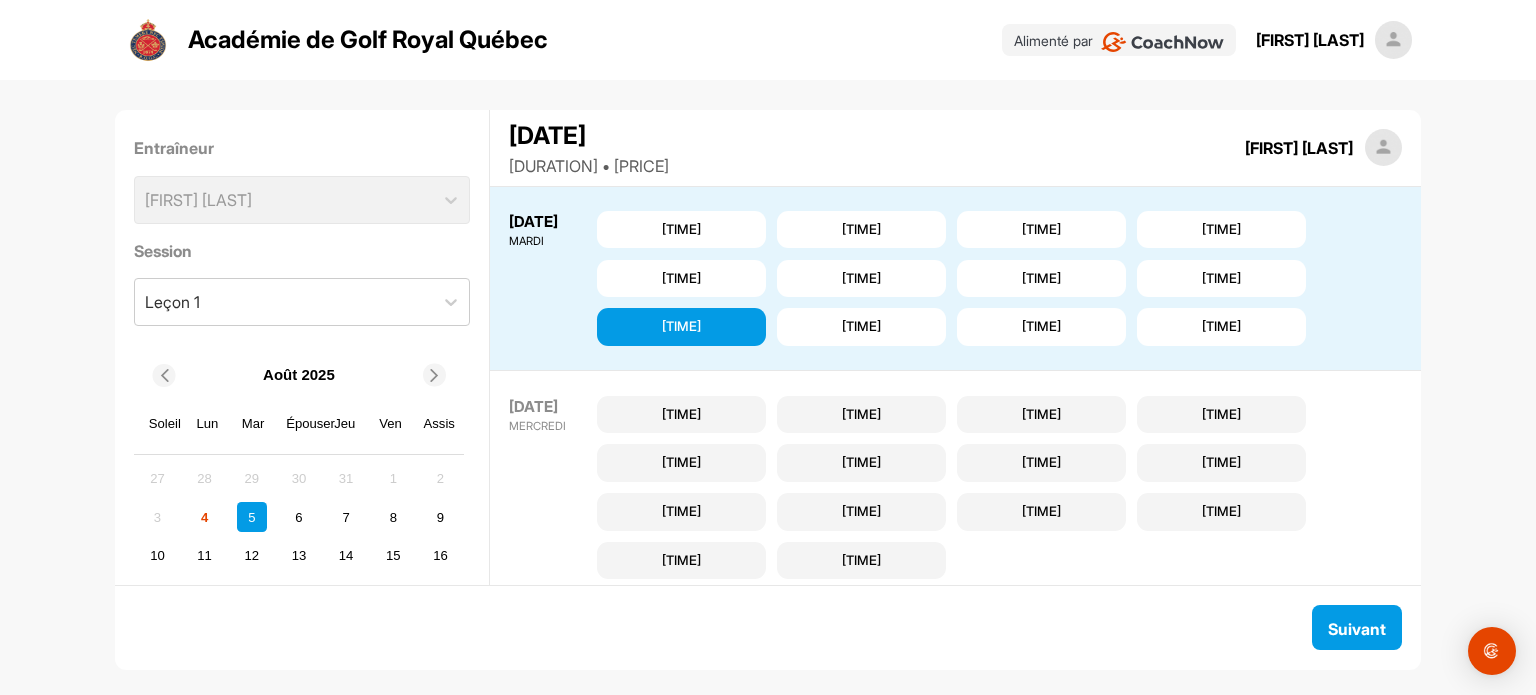 click on "[TIME]" at bounding box center (1041, 326) 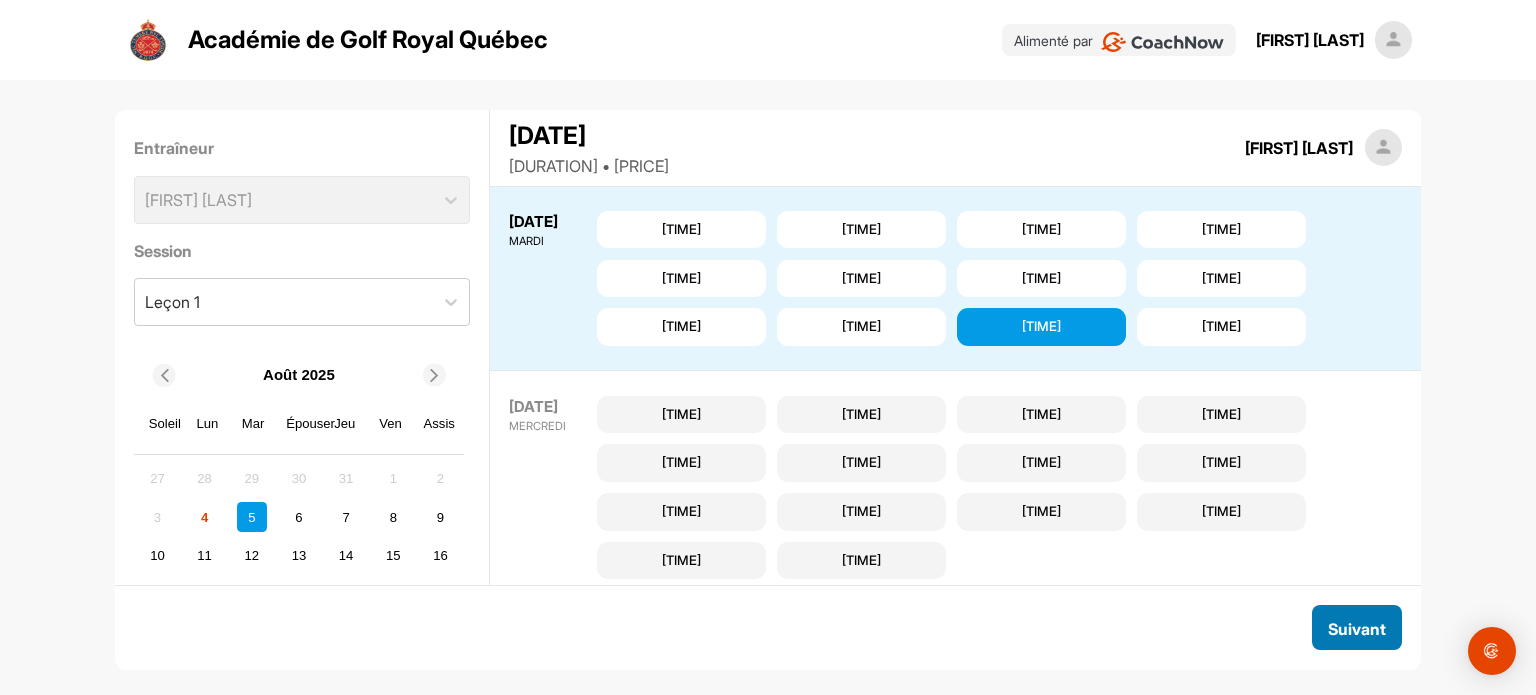 click on "Suivant" at bounding box center (1357, 629) 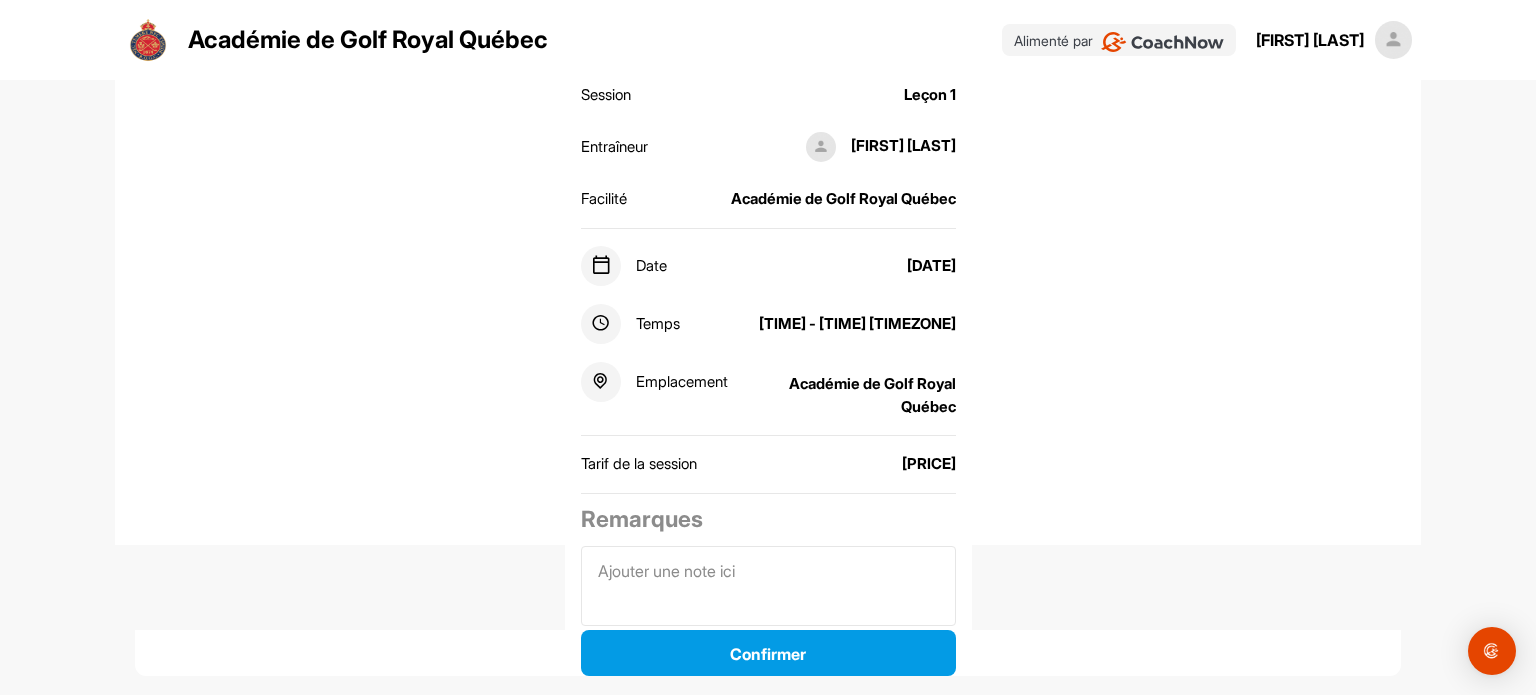 scroll, scrollTop: 316, scrollLeft: 0, axis: vertical 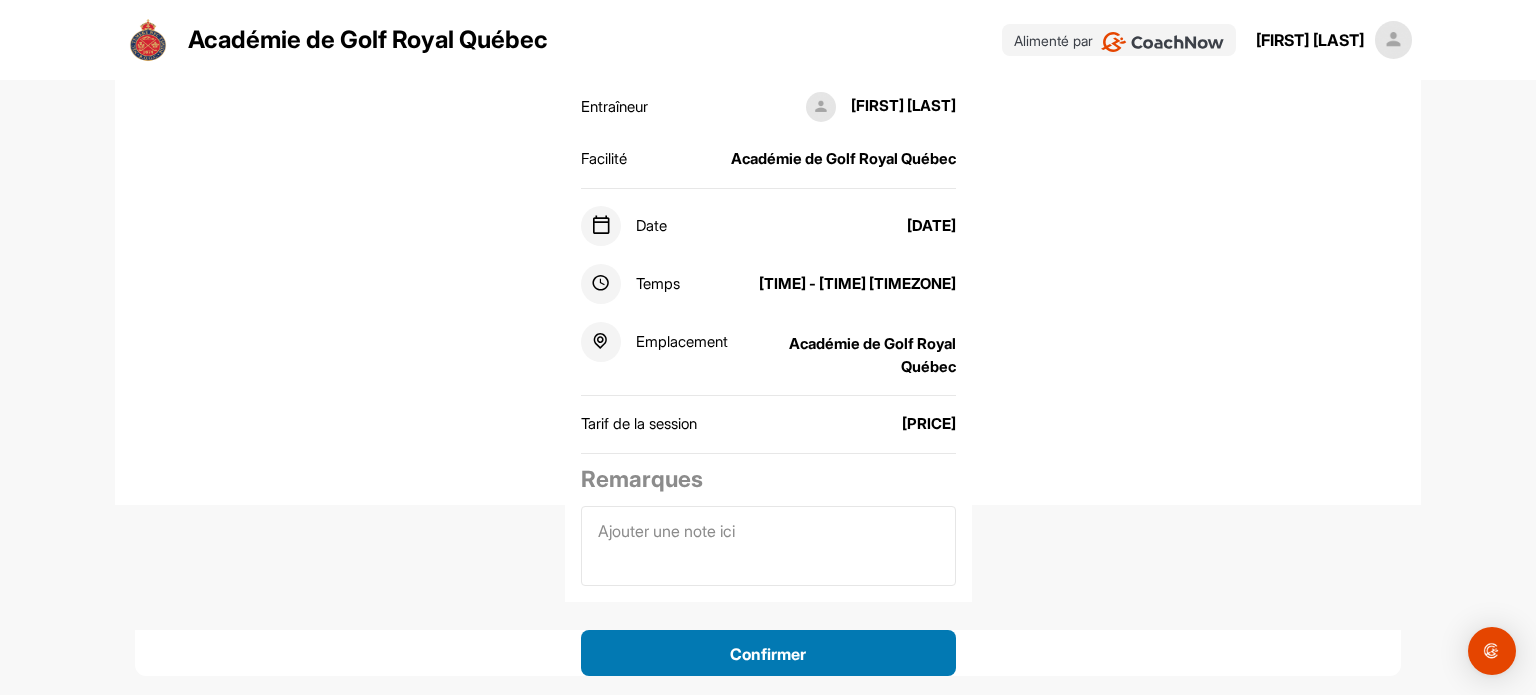 click on "Confirmer" at bounding box center [768, 655] 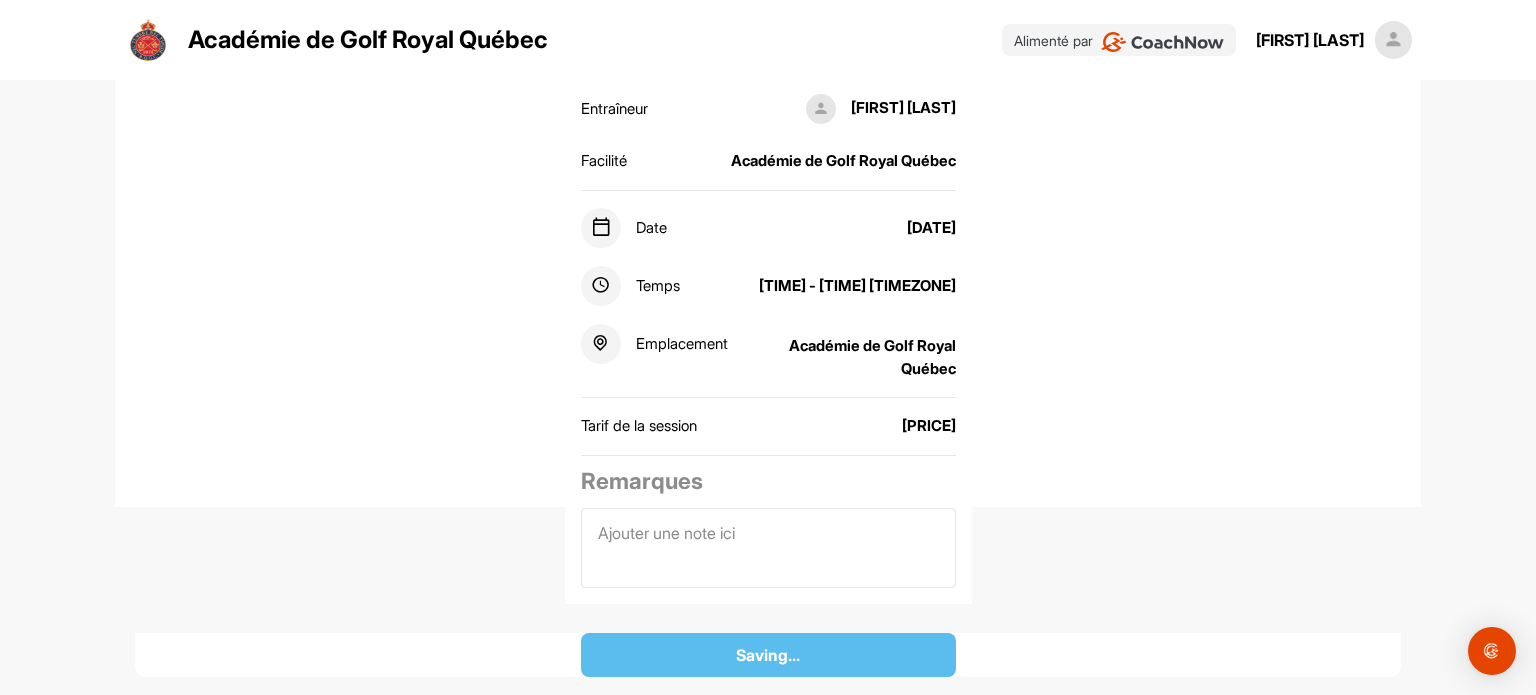 scroll, scrollTop: 316, scrollLeft: 0, axis: vertical 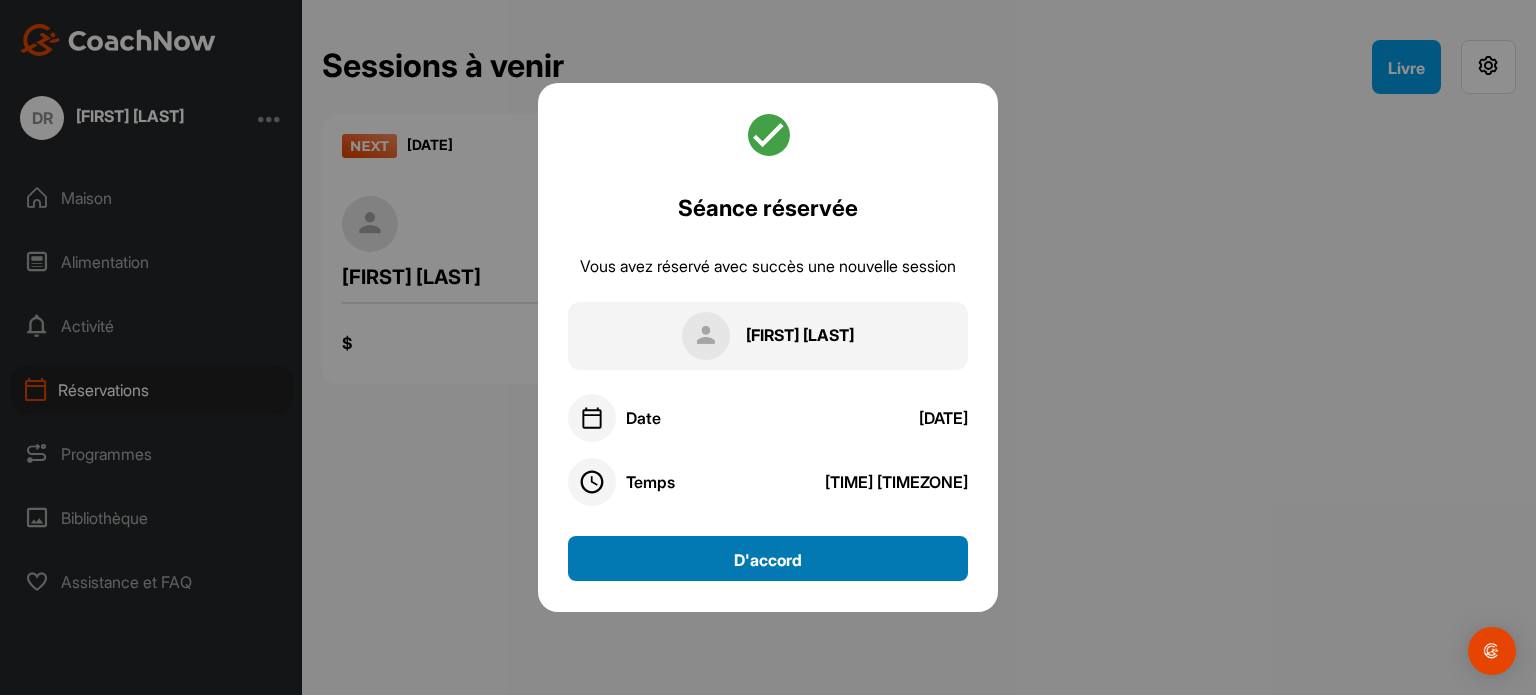 click on "D'accord" at bounding box center (768, 559) 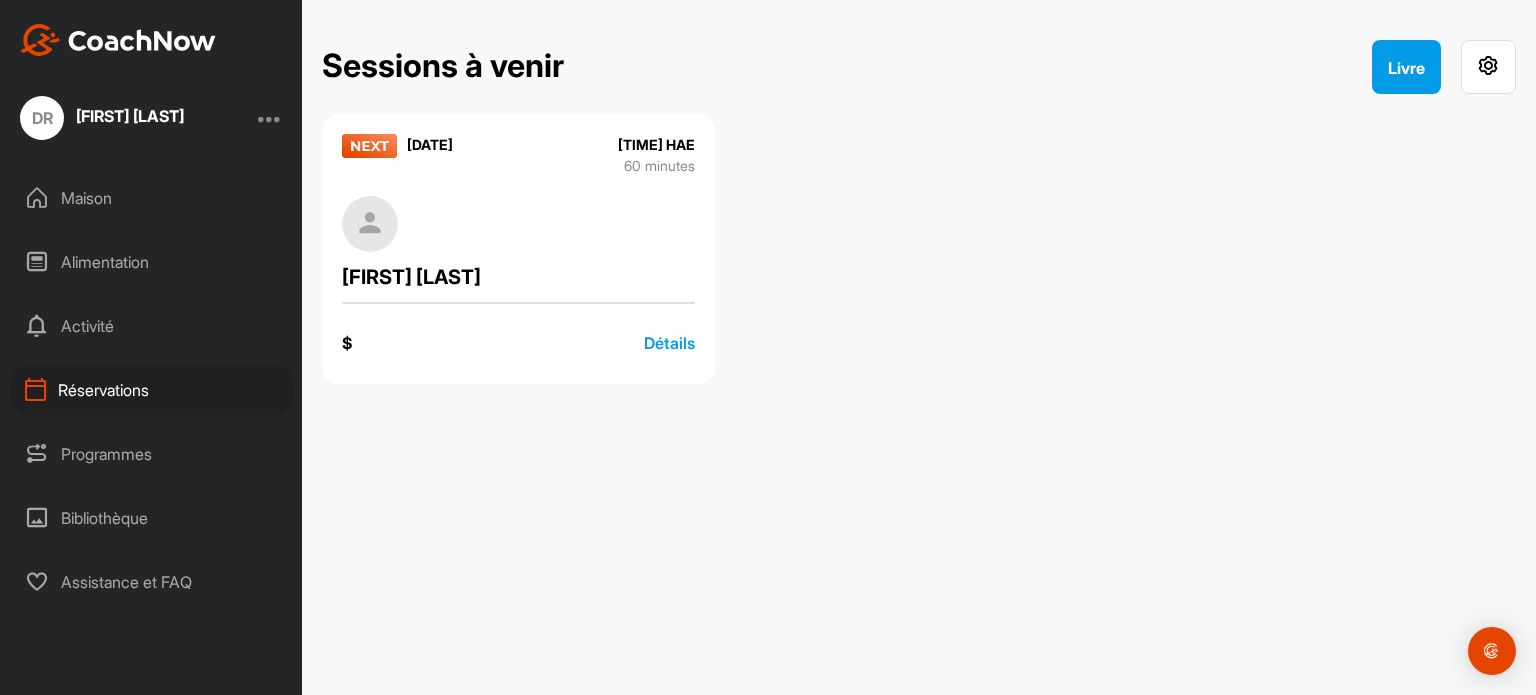 click on "Réservations" at bounding box center (103, 390) 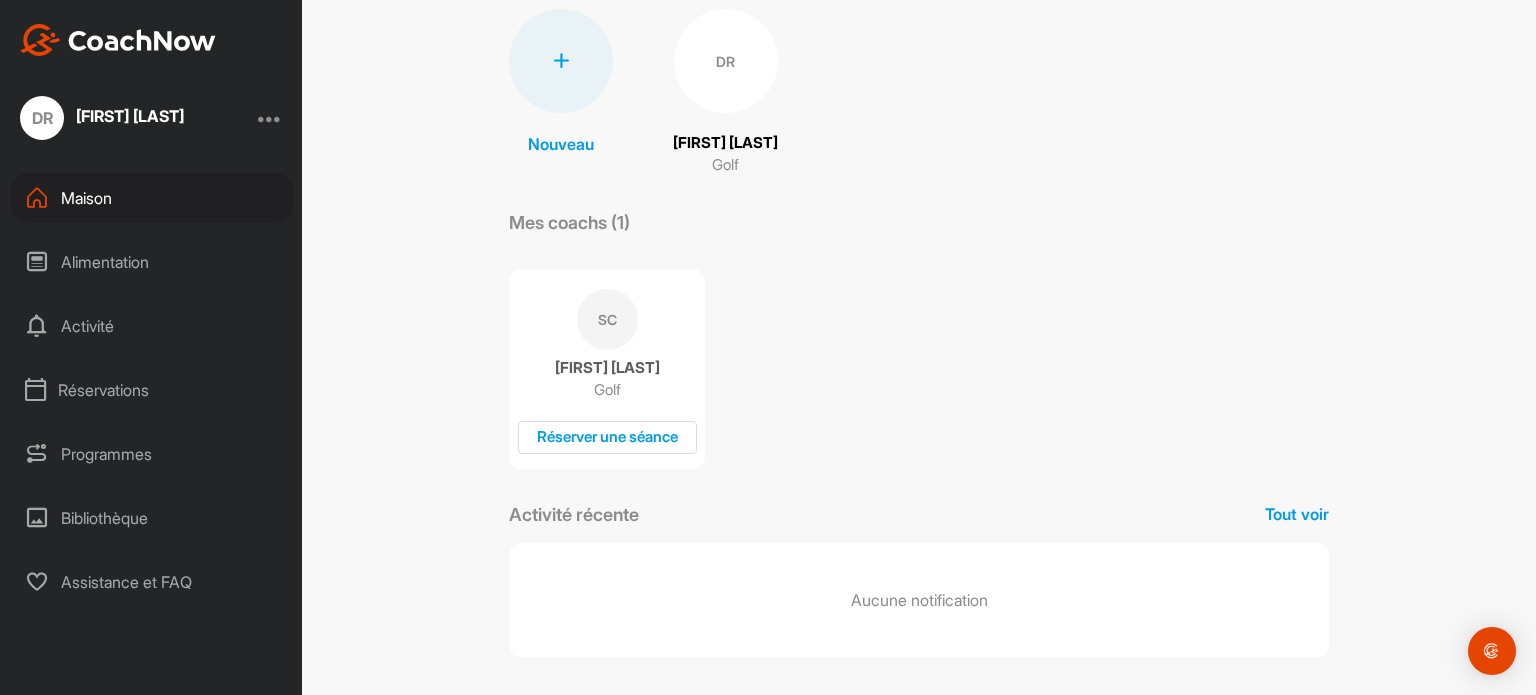 scroll, scrollTop: 156, scrollLeft: 0, axis: vertical 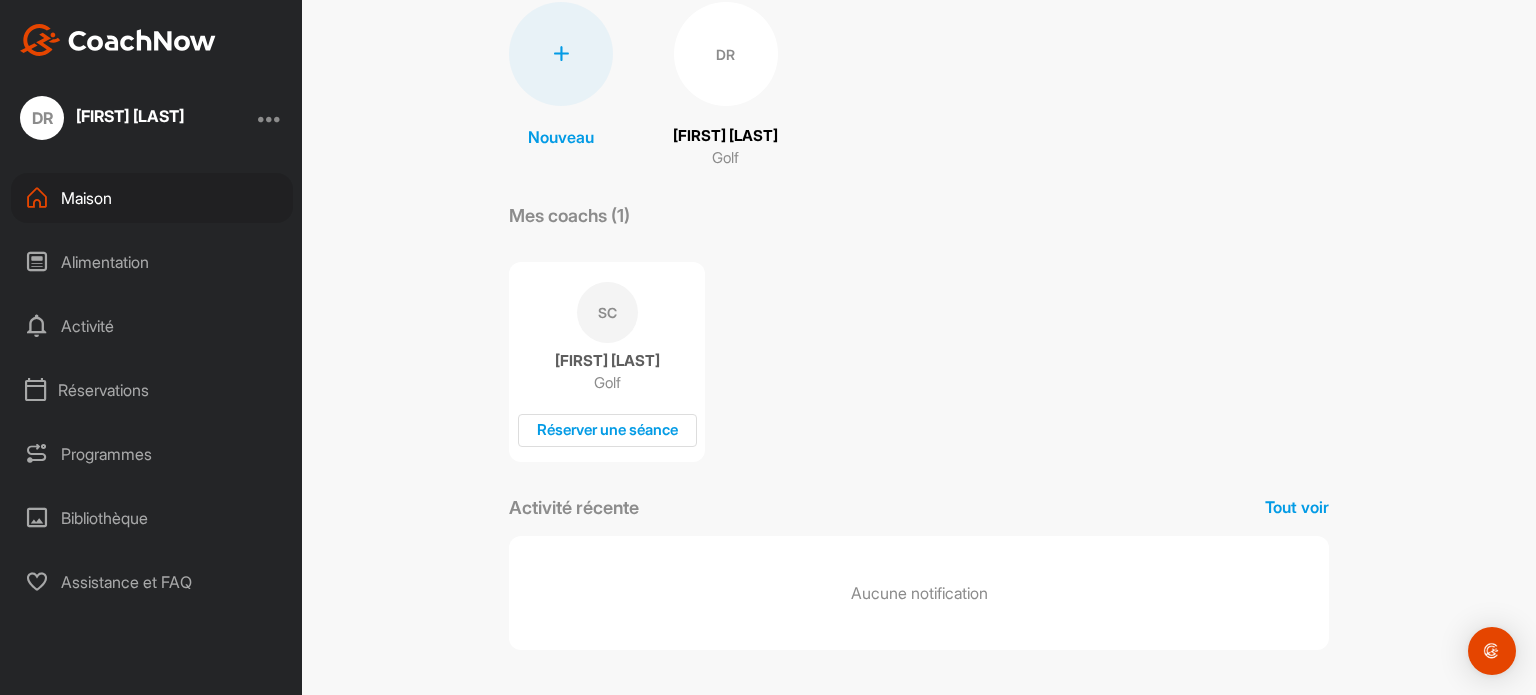 click on "Réservations" at bounding box center [103, 390] 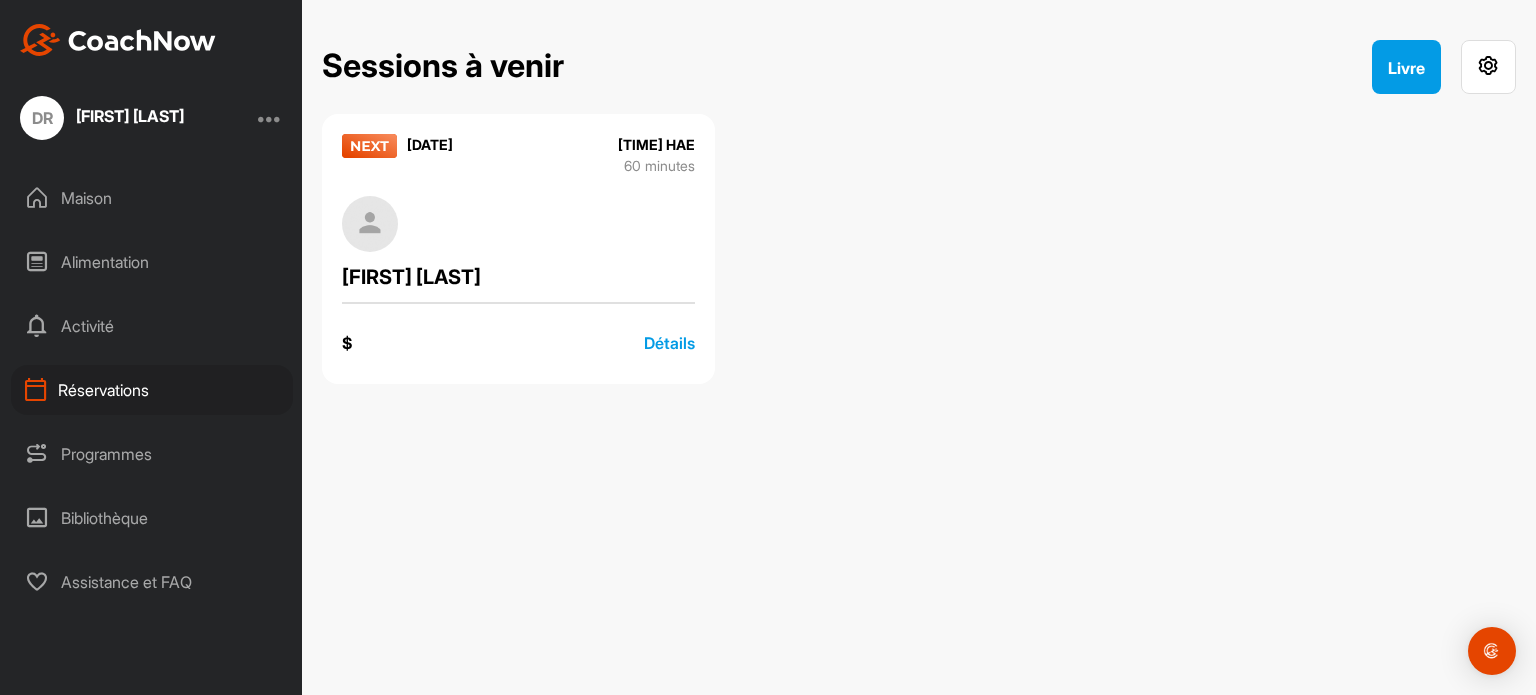 click on "$ Détails" at bounding box center (518, 334) 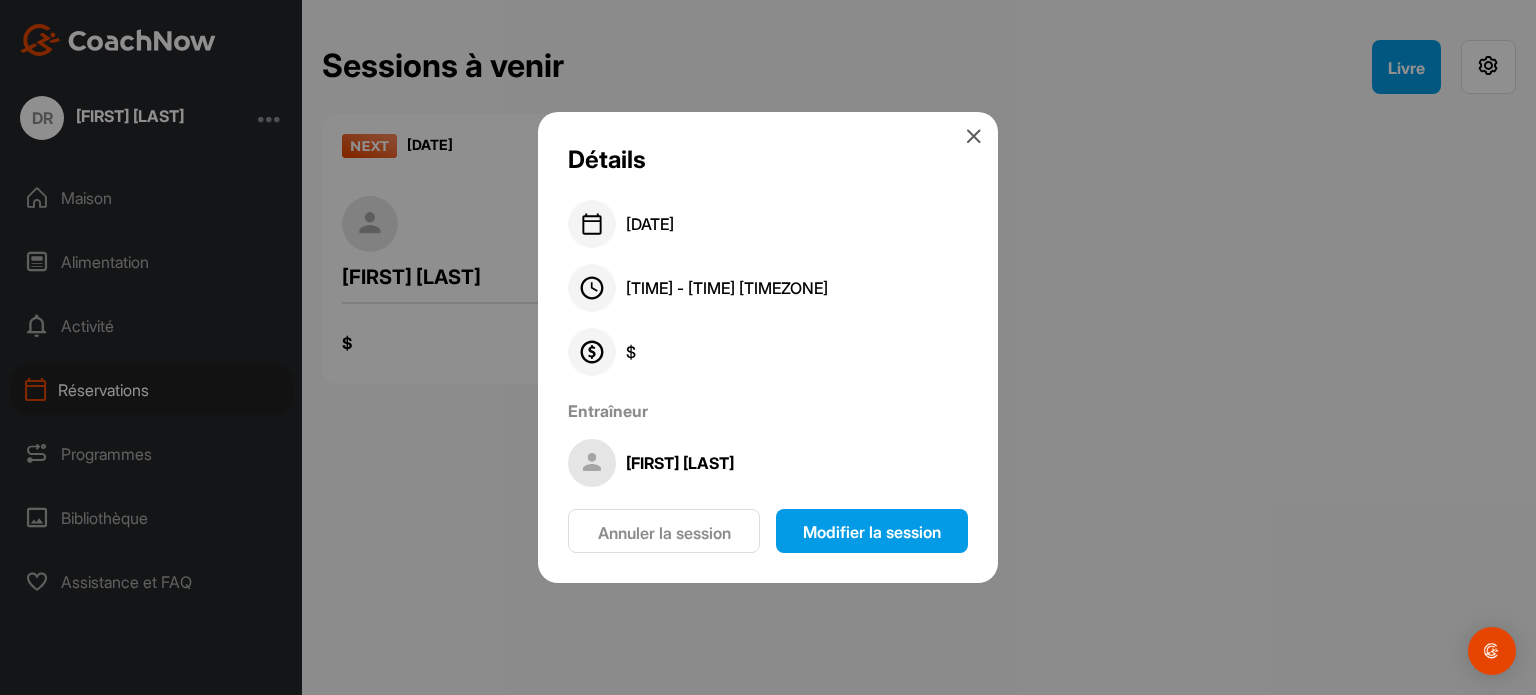click at bounding box center (974, 136) 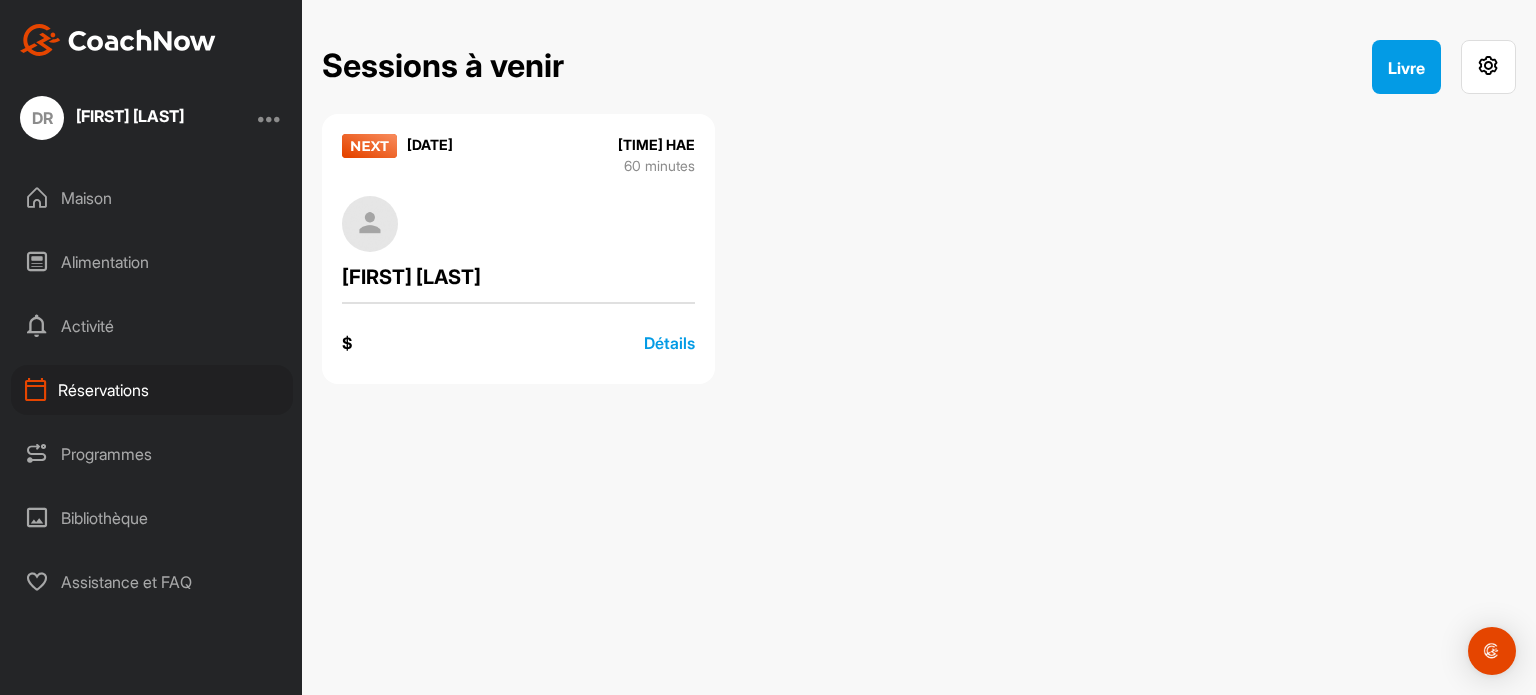 click on "Bibliothèque" at bounding box center [104, 518] 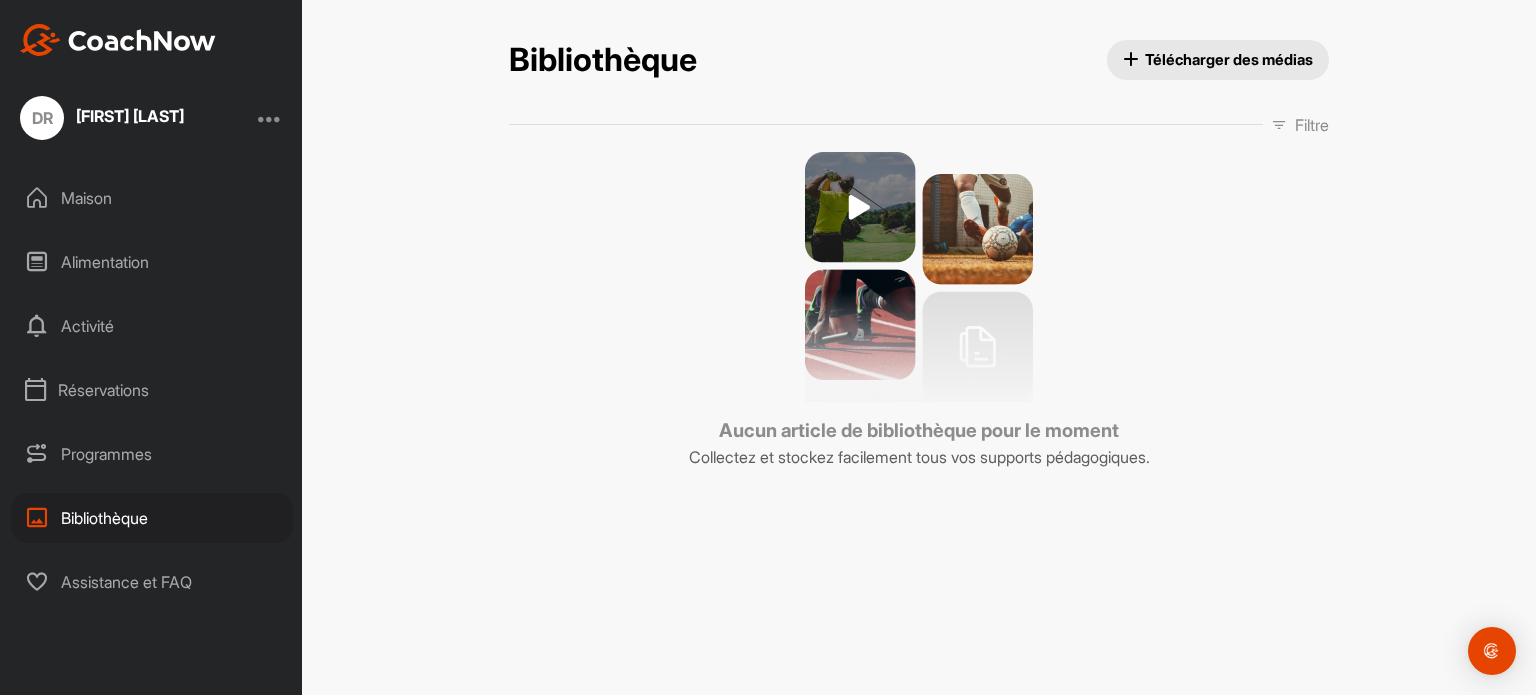 click on "Alimentation" at bounding box center (105, 262) 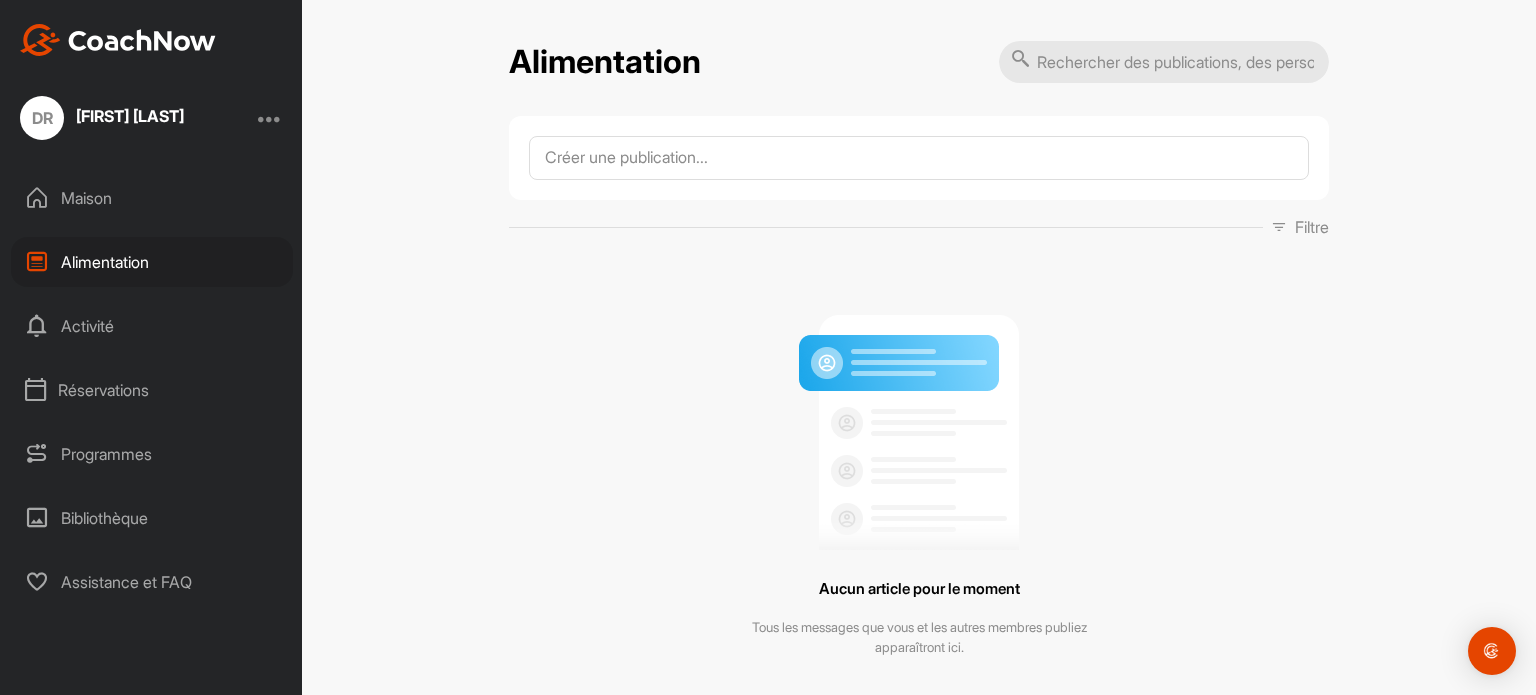 click on "Maison" at bounding box center [86, 198] 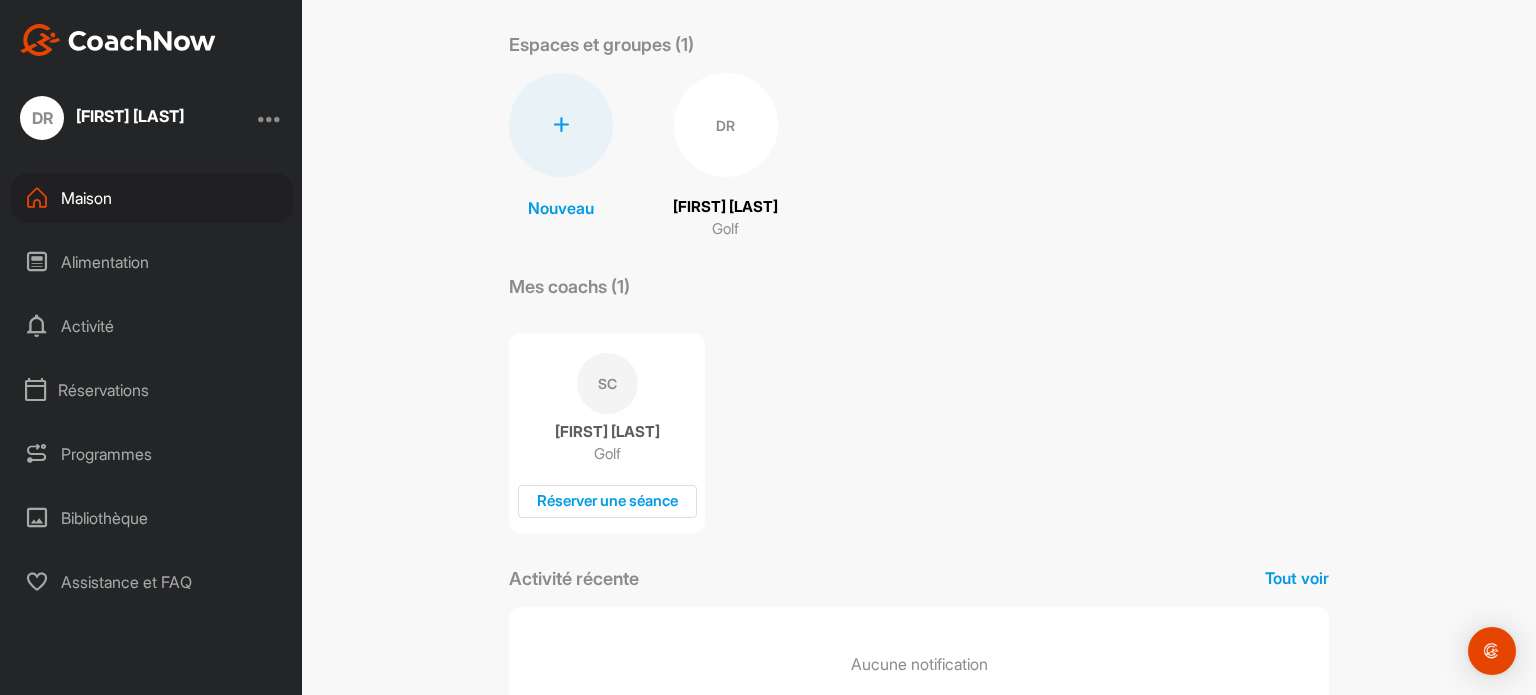 scroll, scrollTop: 0, scrollLeft: 0, axis: both 